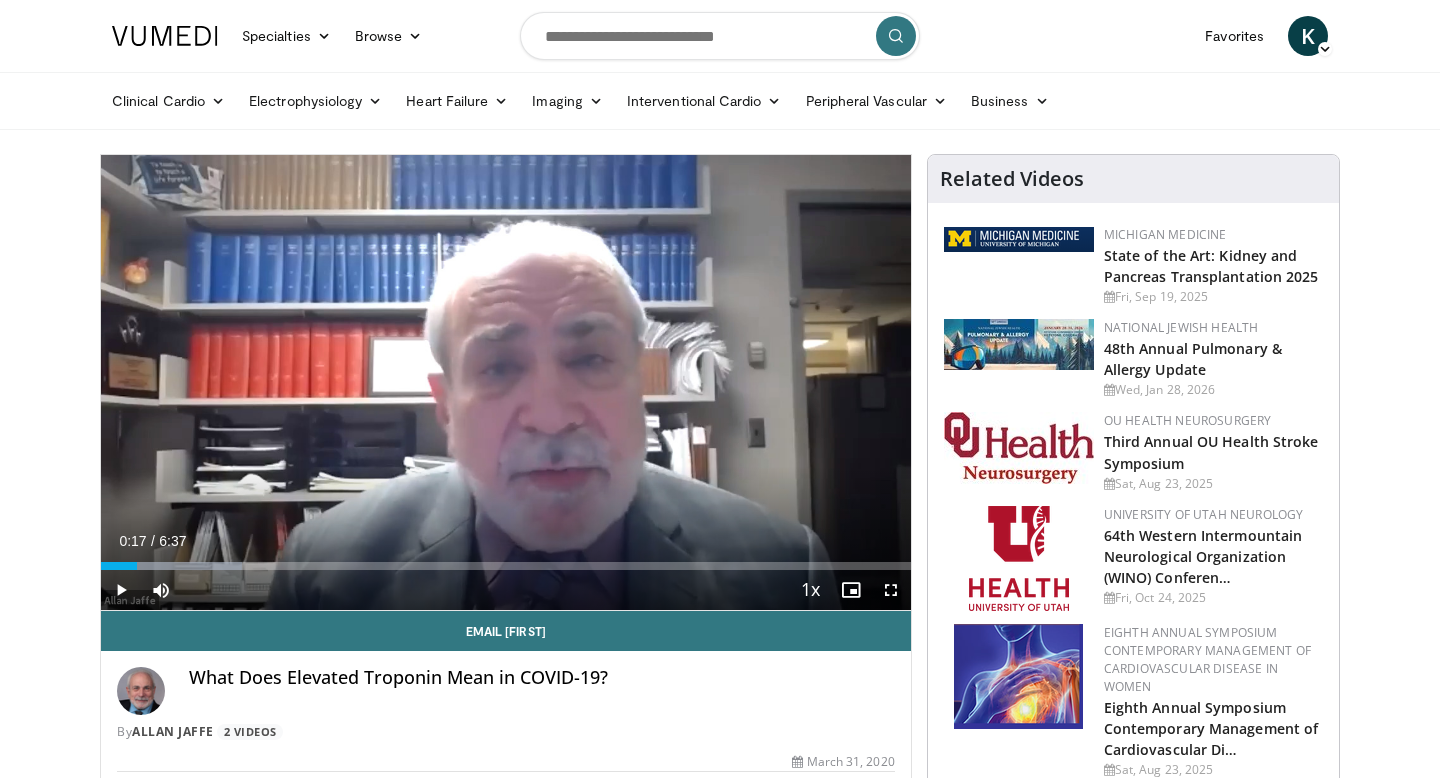 scroll, scrollTop: 487, scrollLeft: 0, axis: vertical 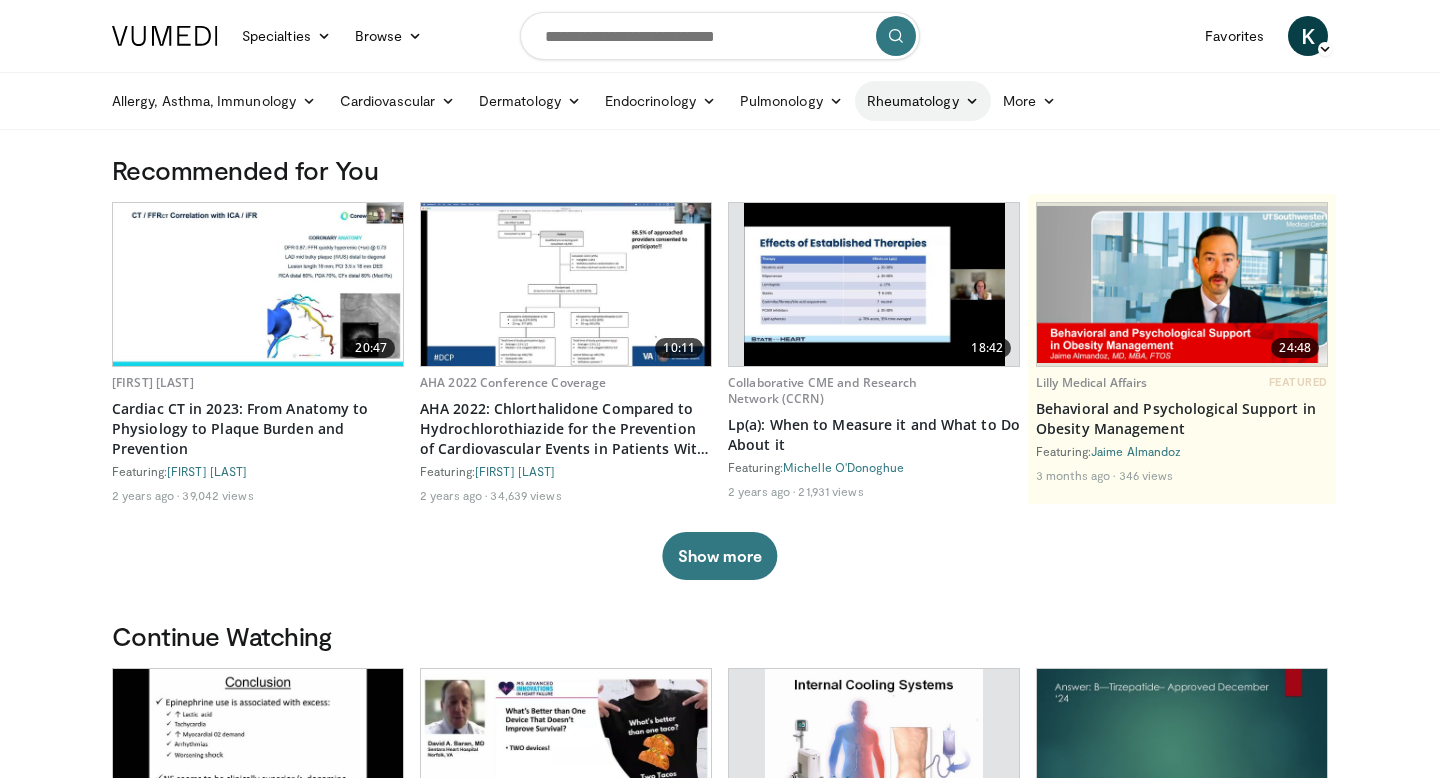 click on "Rheumatology" at bounding box center [923, 101] 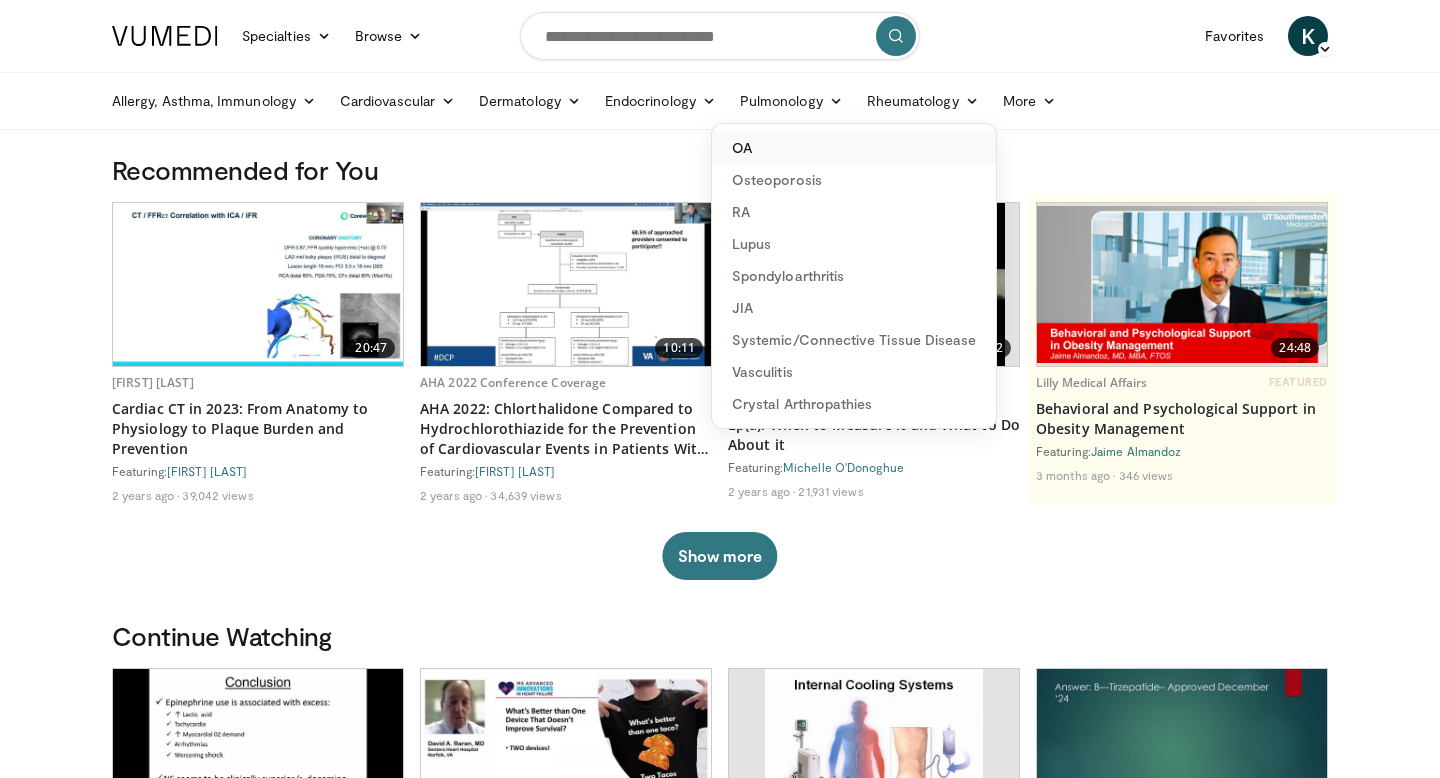 click on "OA" at bounding box center [854, 148] 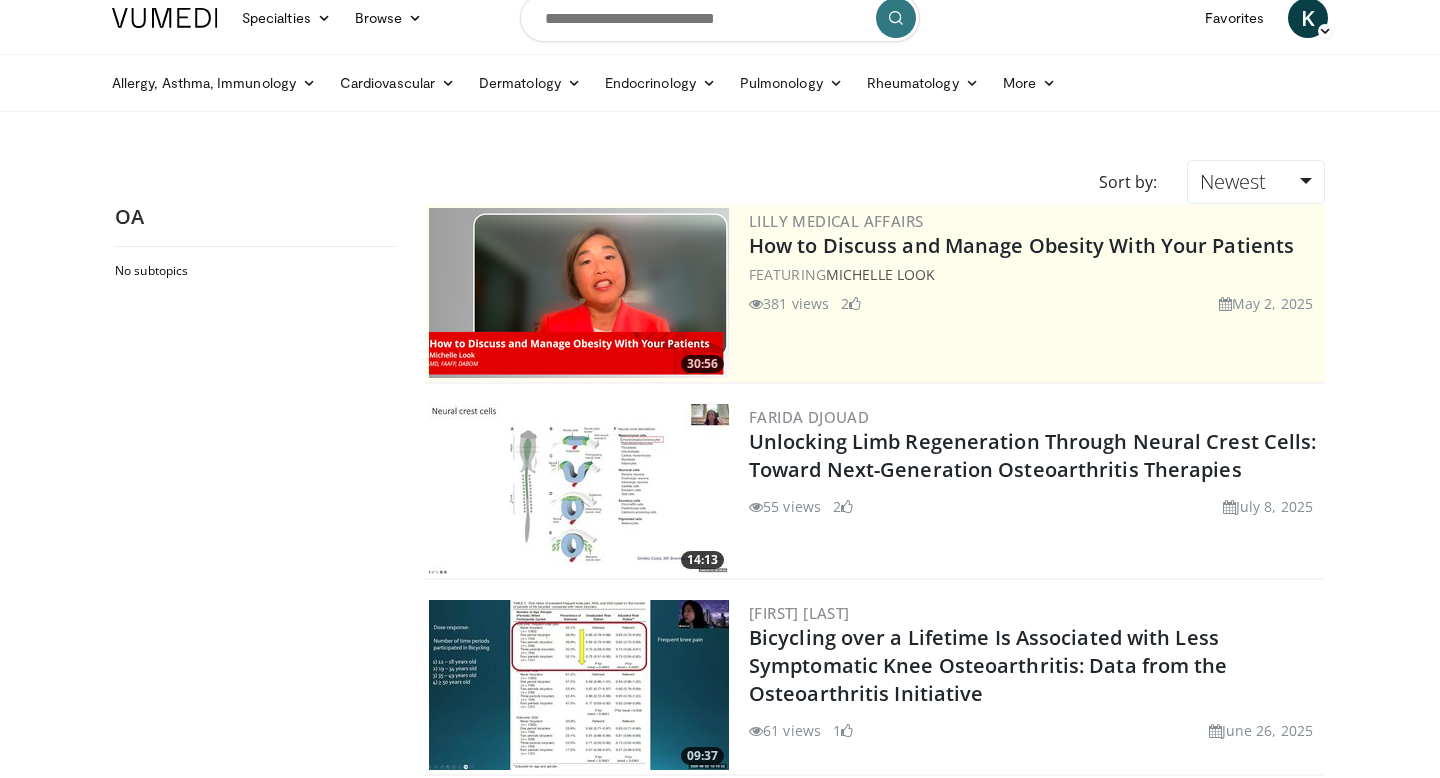 scroll, scrollTop: 0, scrollLeft: 0, axis: both 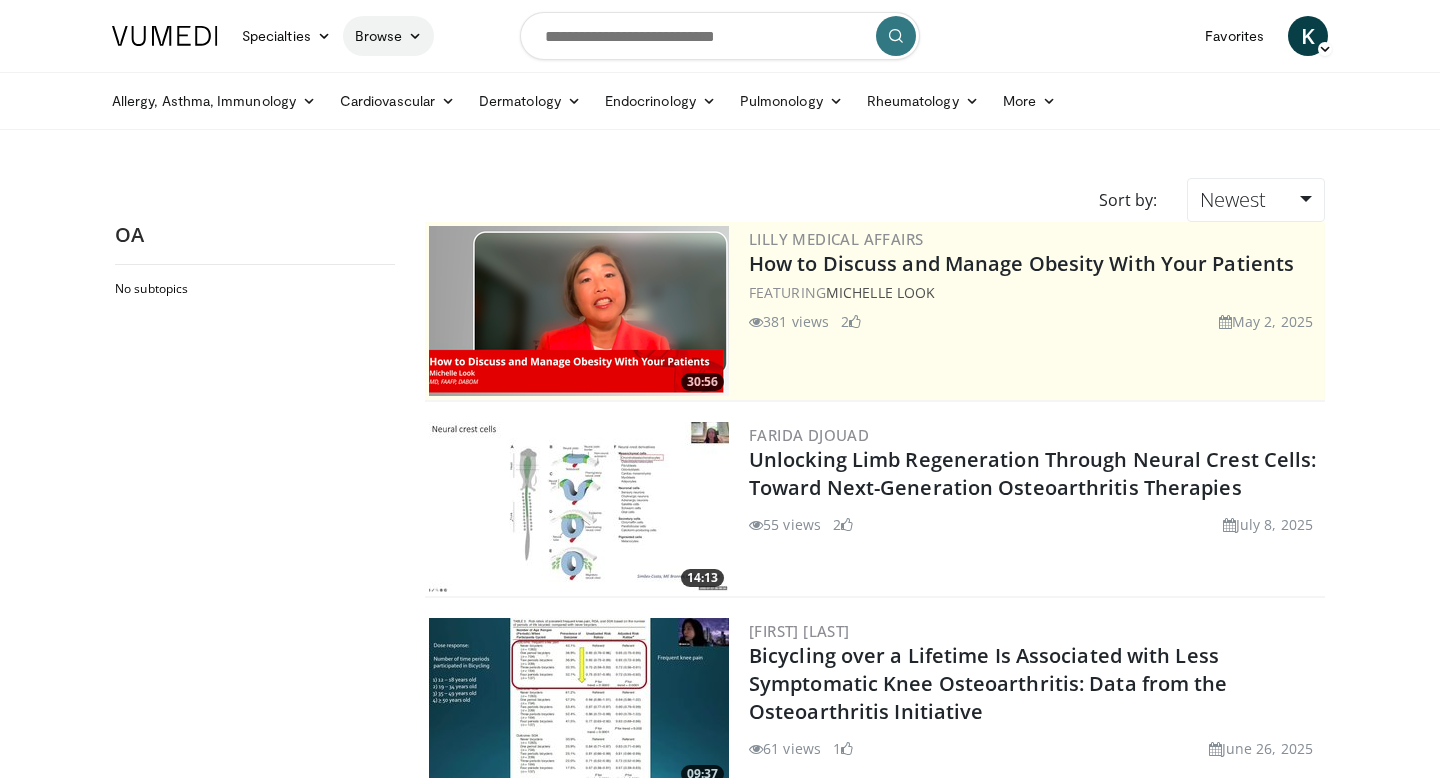 click on "Browse" at bounding box center (389, 36) 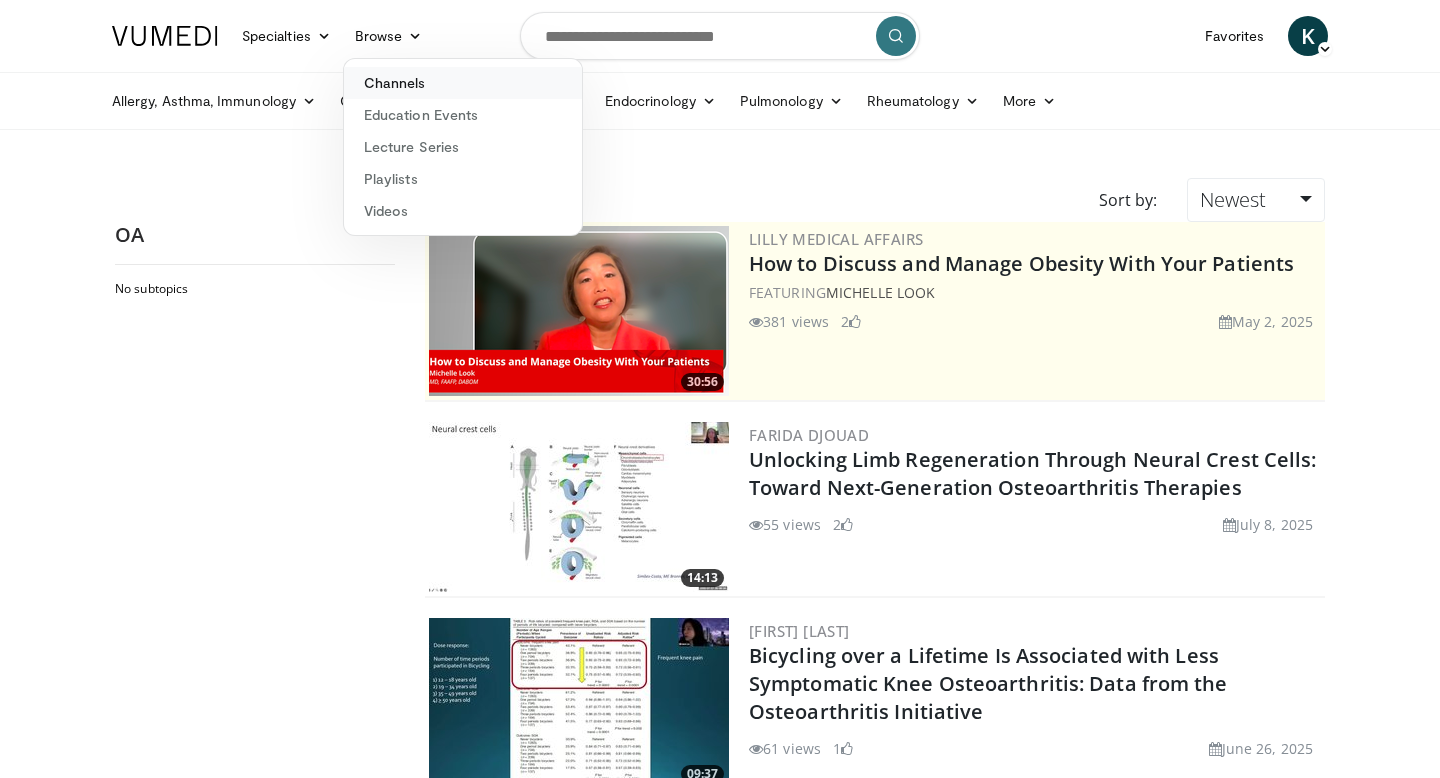 click on "Channels" at bounding box center [463, 83] 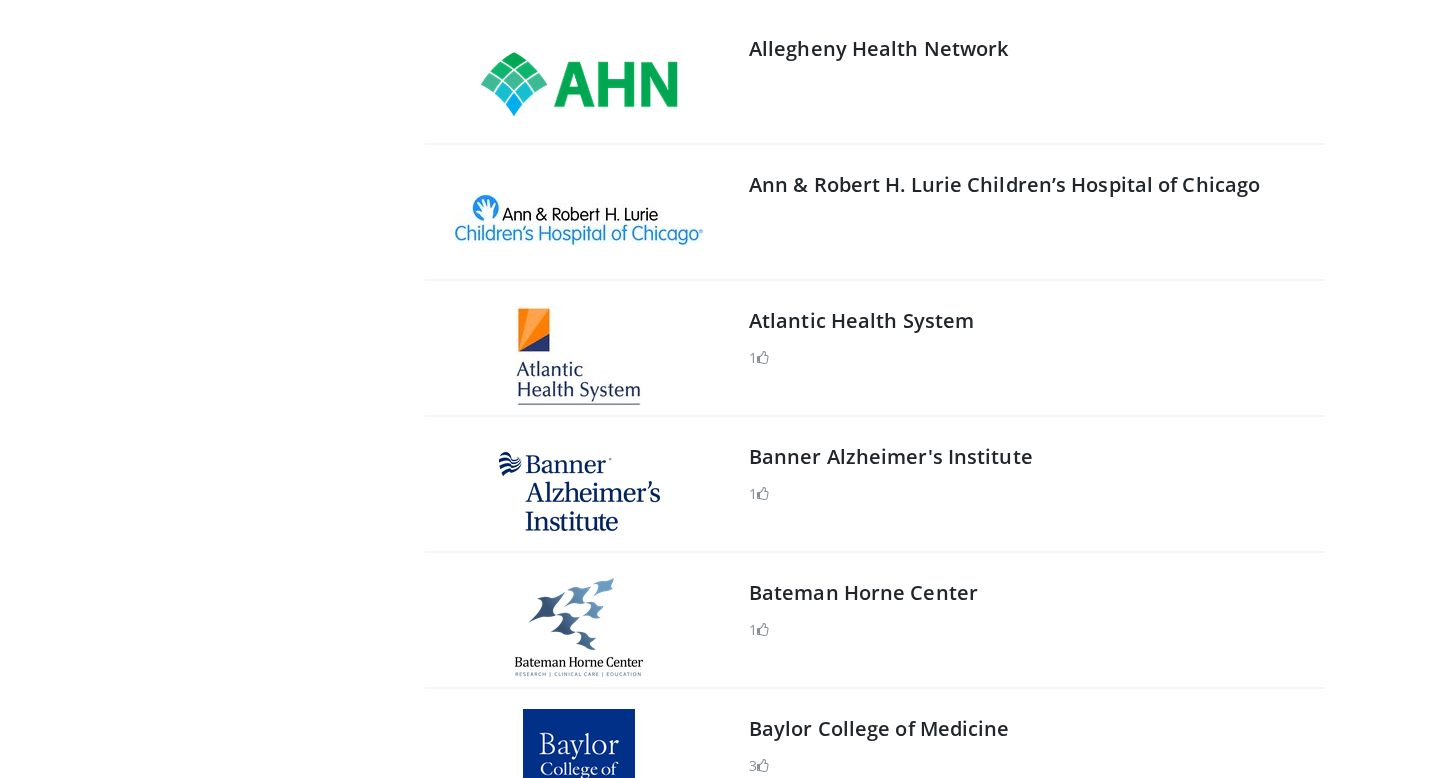 scroll, scrollTop: 0, scrollLeft: 0, axis: both 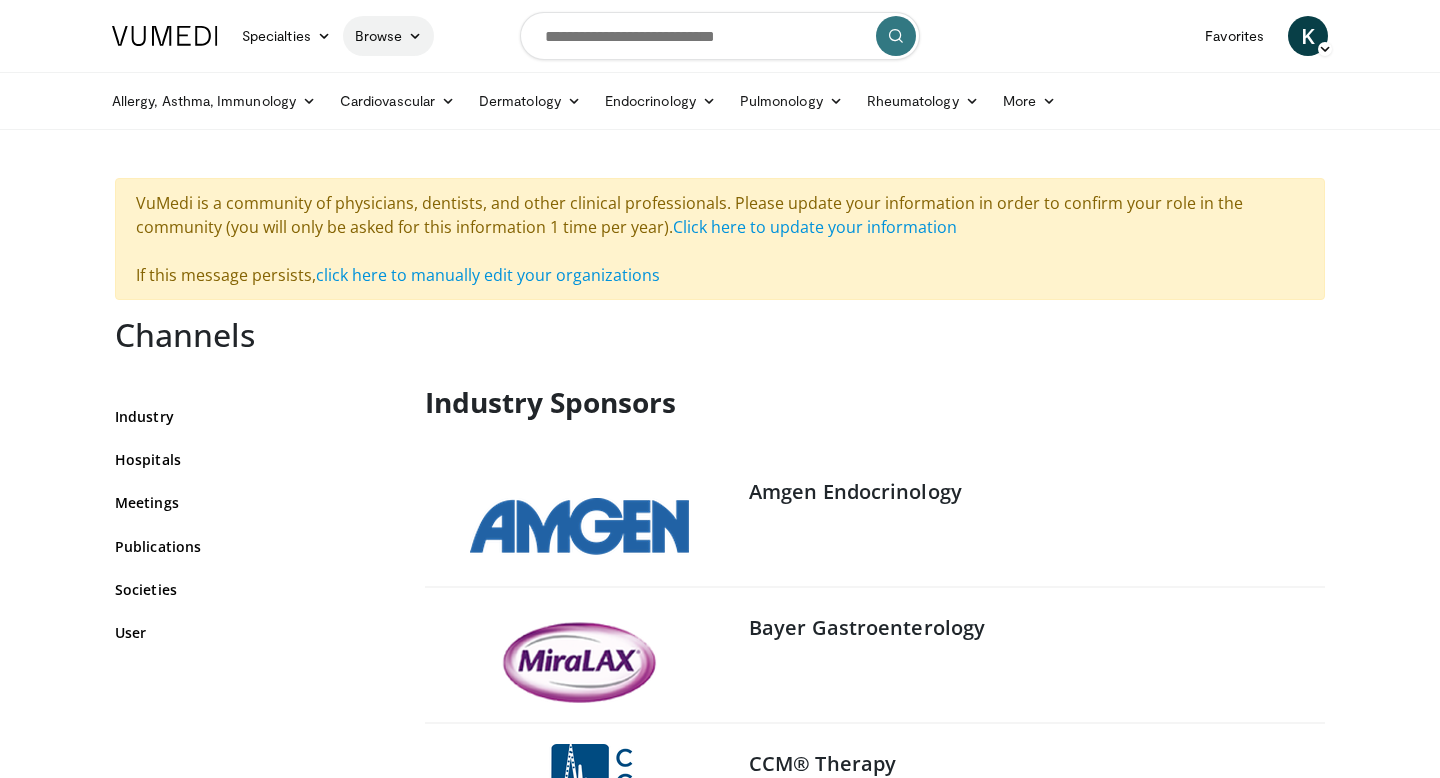 click on "Browse" at bounding box center (389, 36) 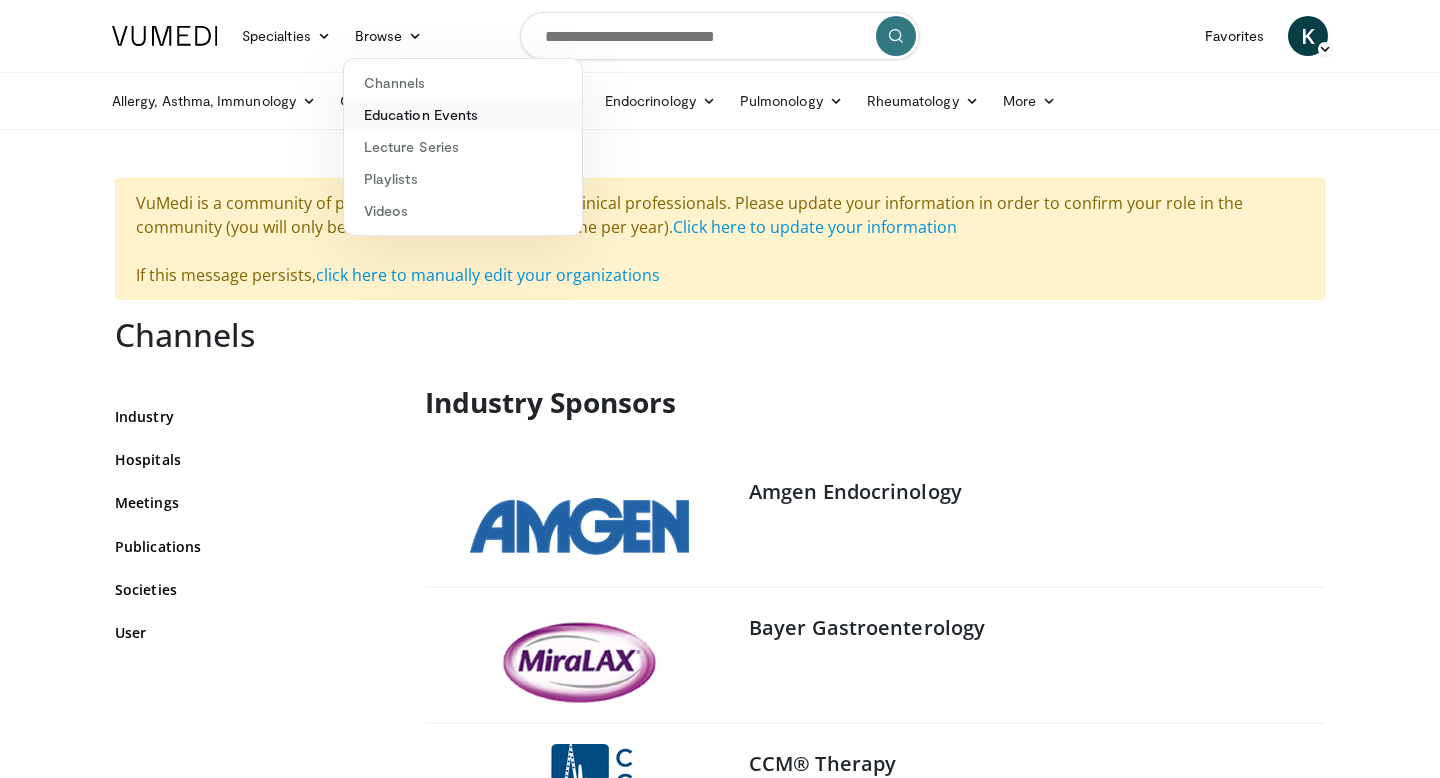 click on "Education Events" at bounding box center (463, 115) 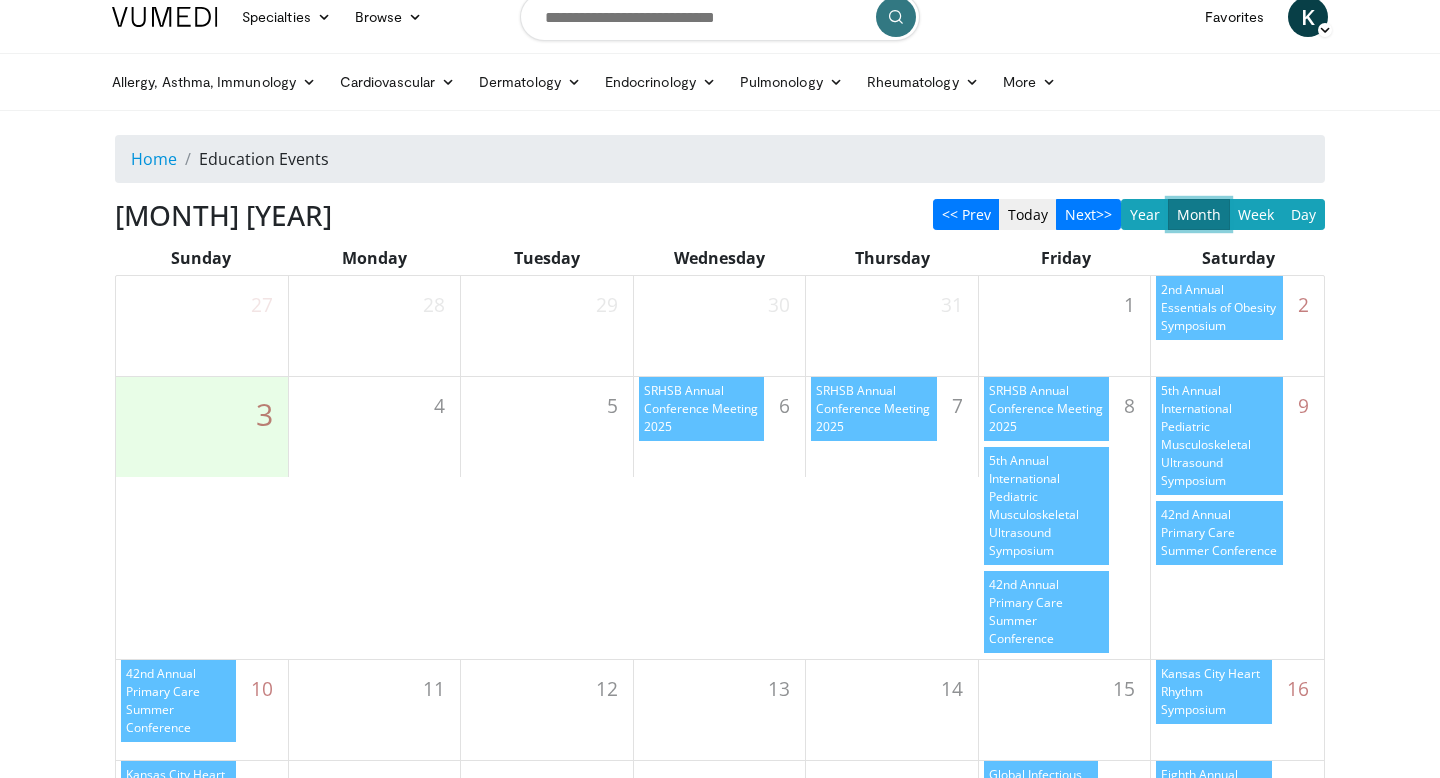 scroll, scrollTop: 0, scrollLeft: 0, axis: both 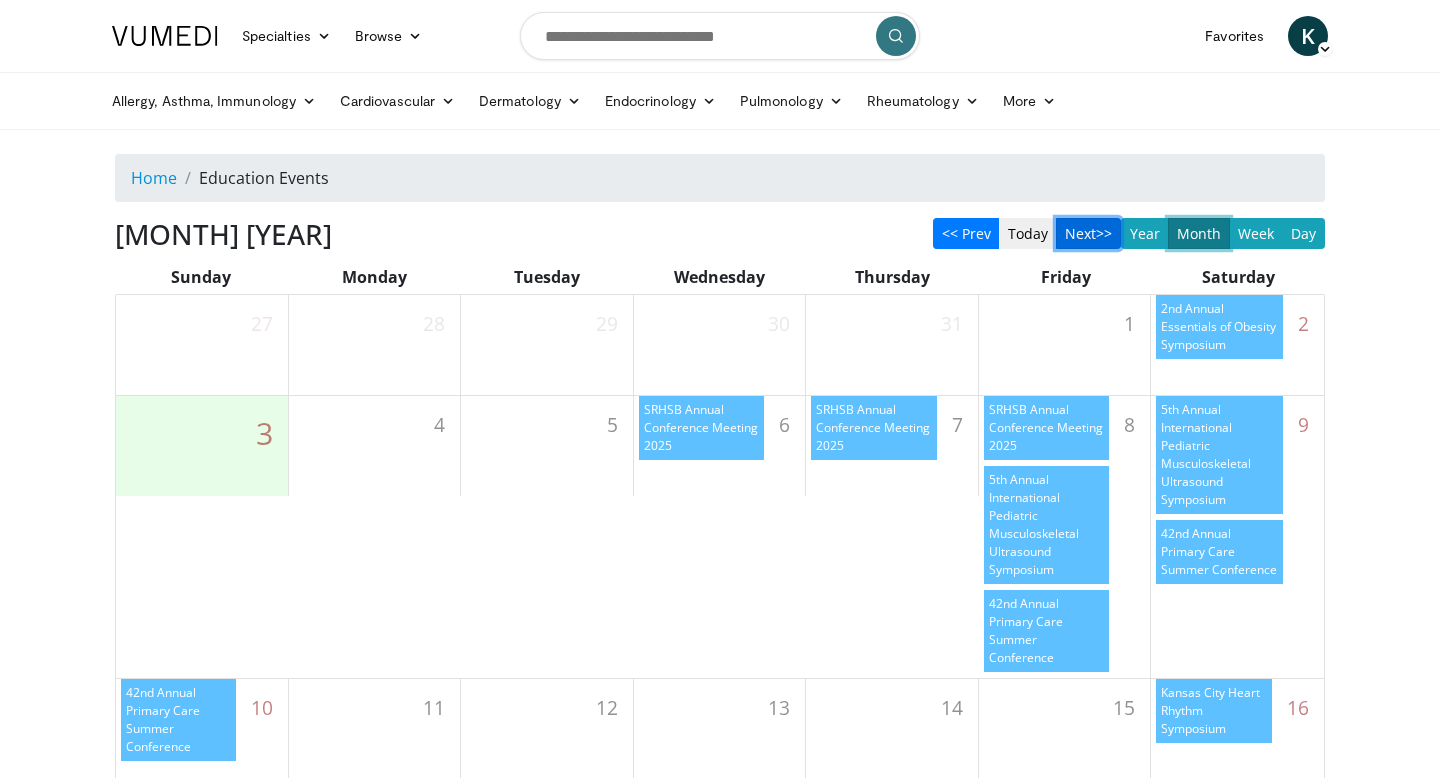 click on "Next>>" at bounding box center (1088, 233) 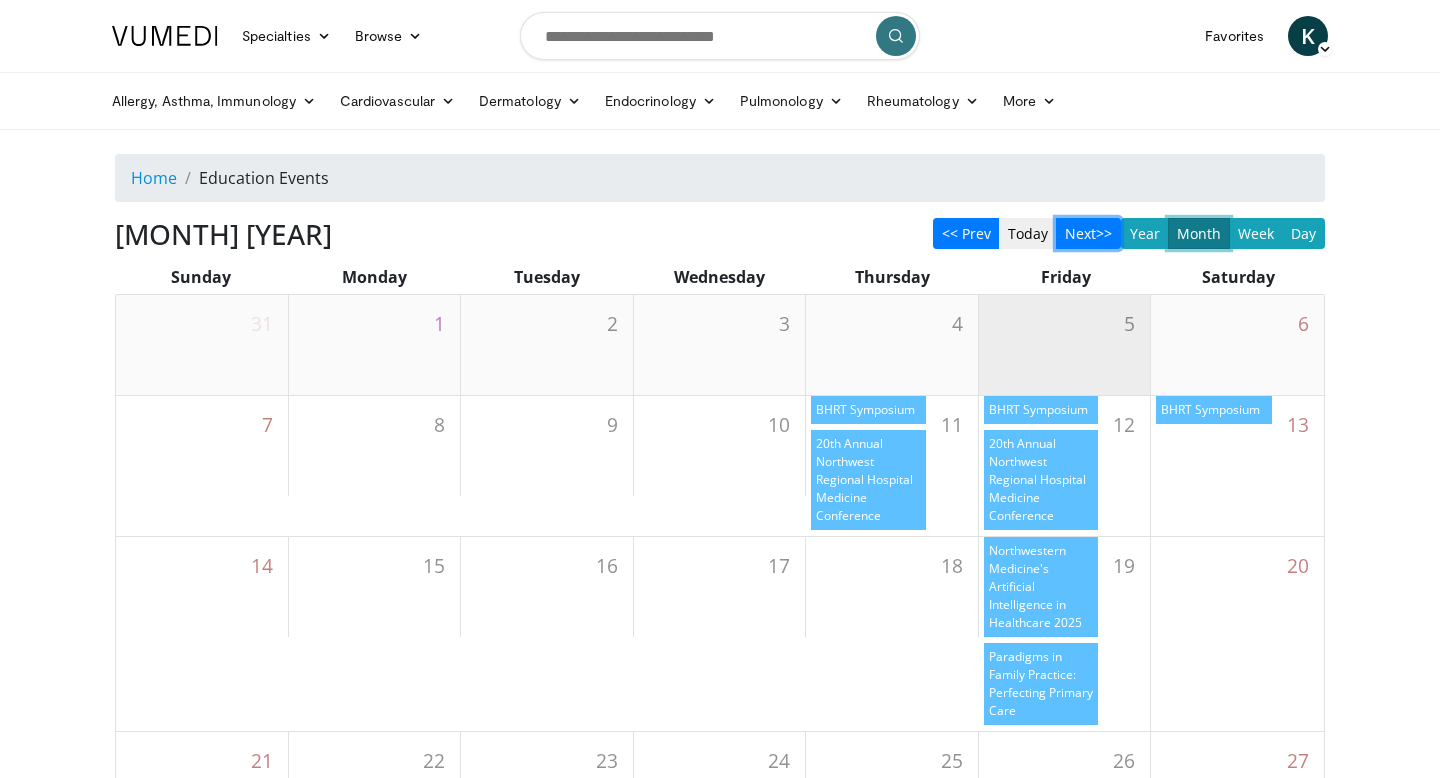 scroll, scrollTop: 101, scrollLeft: 0, axis: vertical 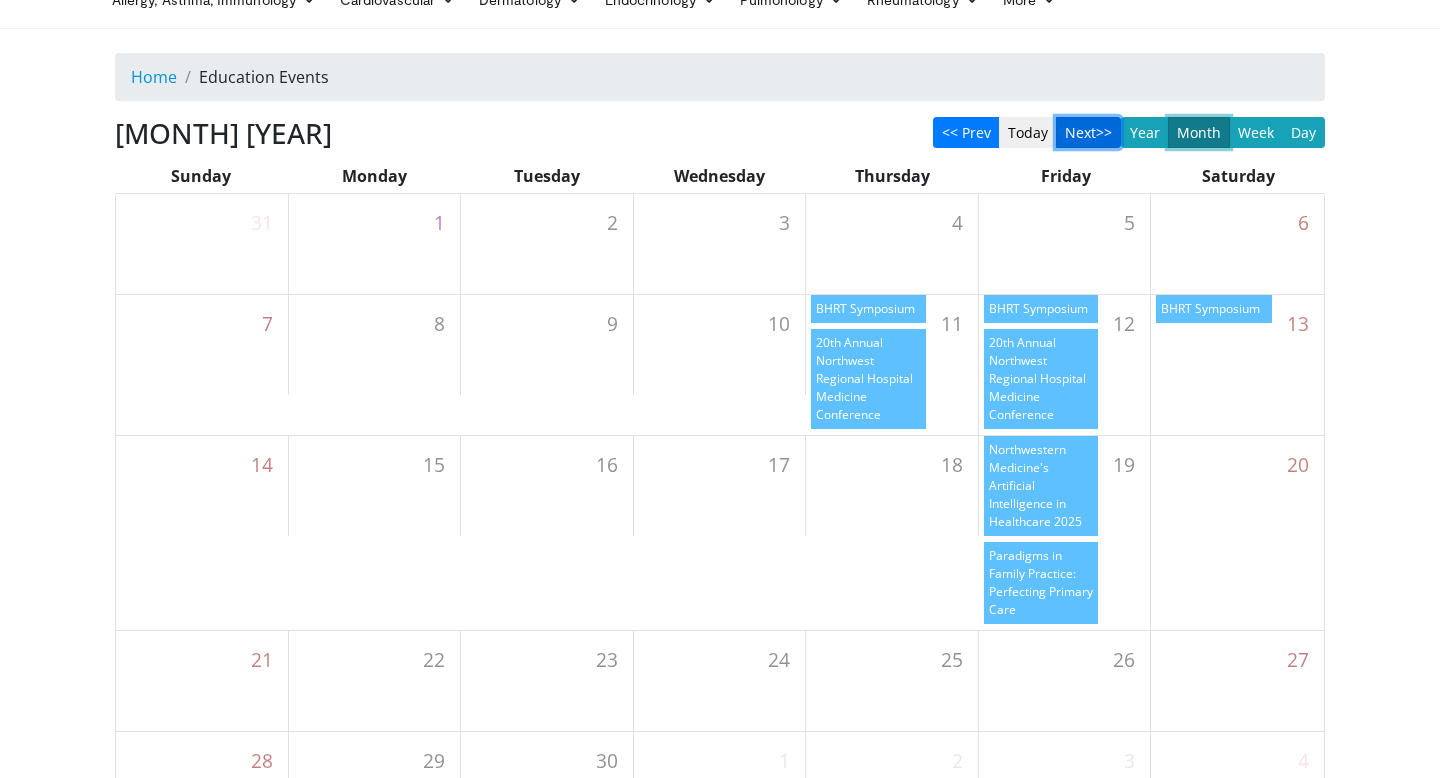 click on "Next>>" at bounding box center (1088, 132) 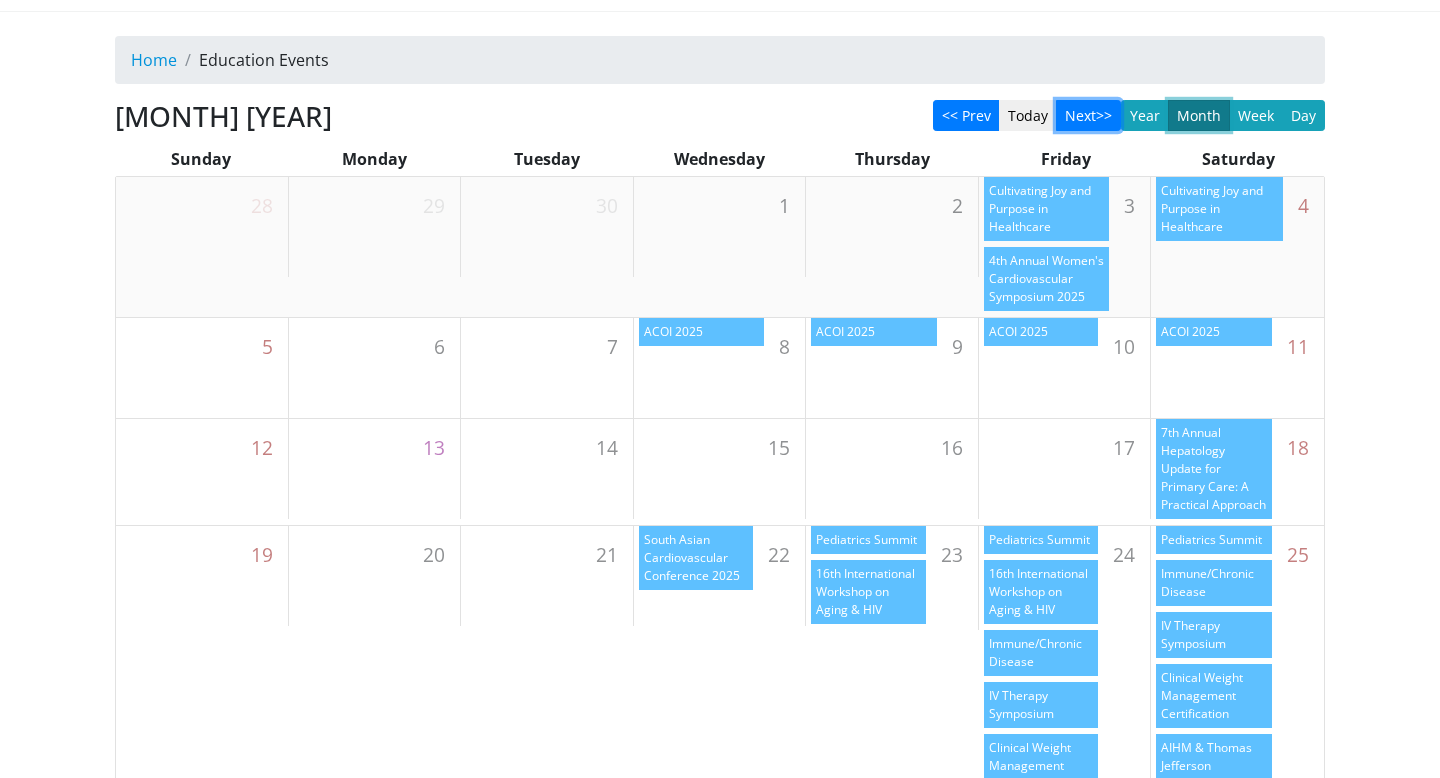 scroll, scrollTop: 110, scrollLeft: 0, axis: vertical 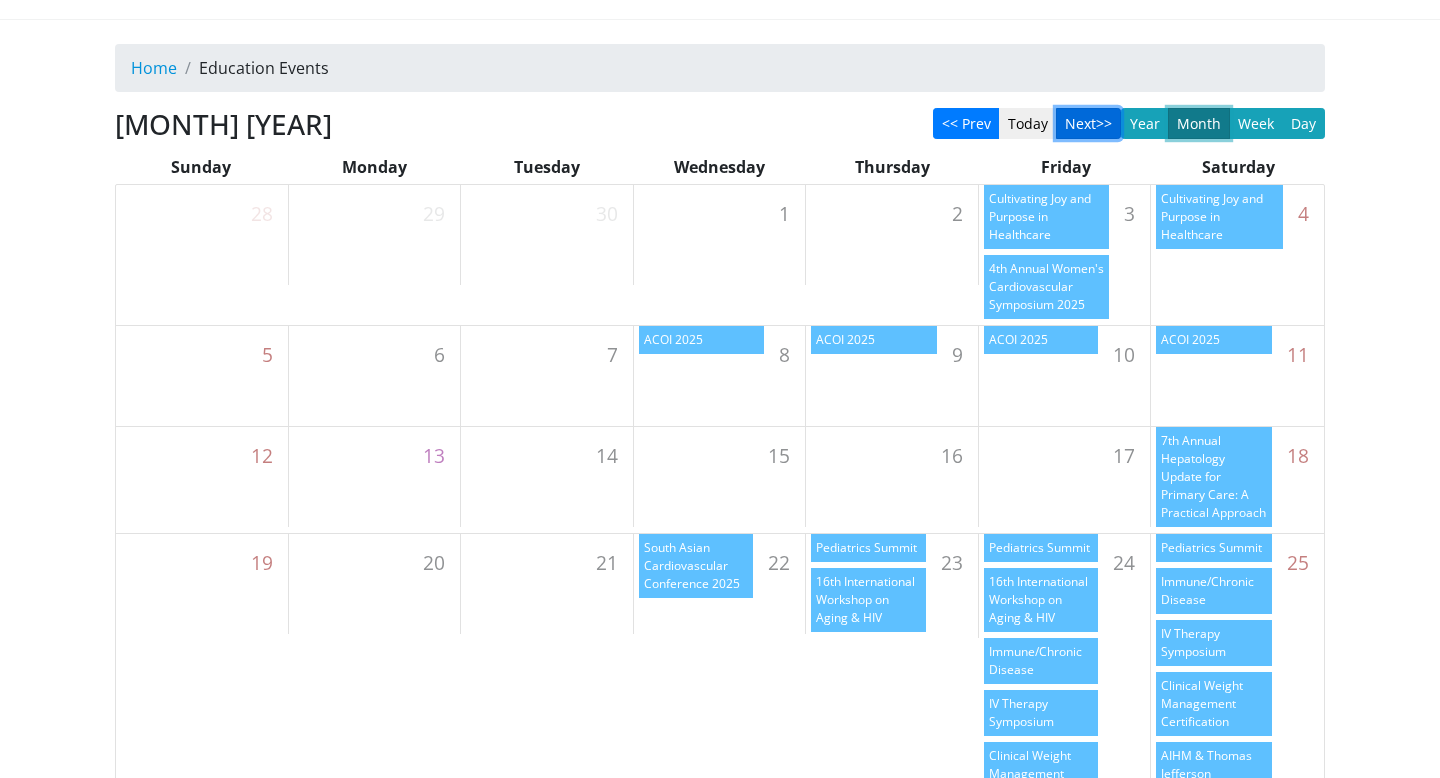 click on "Next>>" at bounding box center (1088, 123) 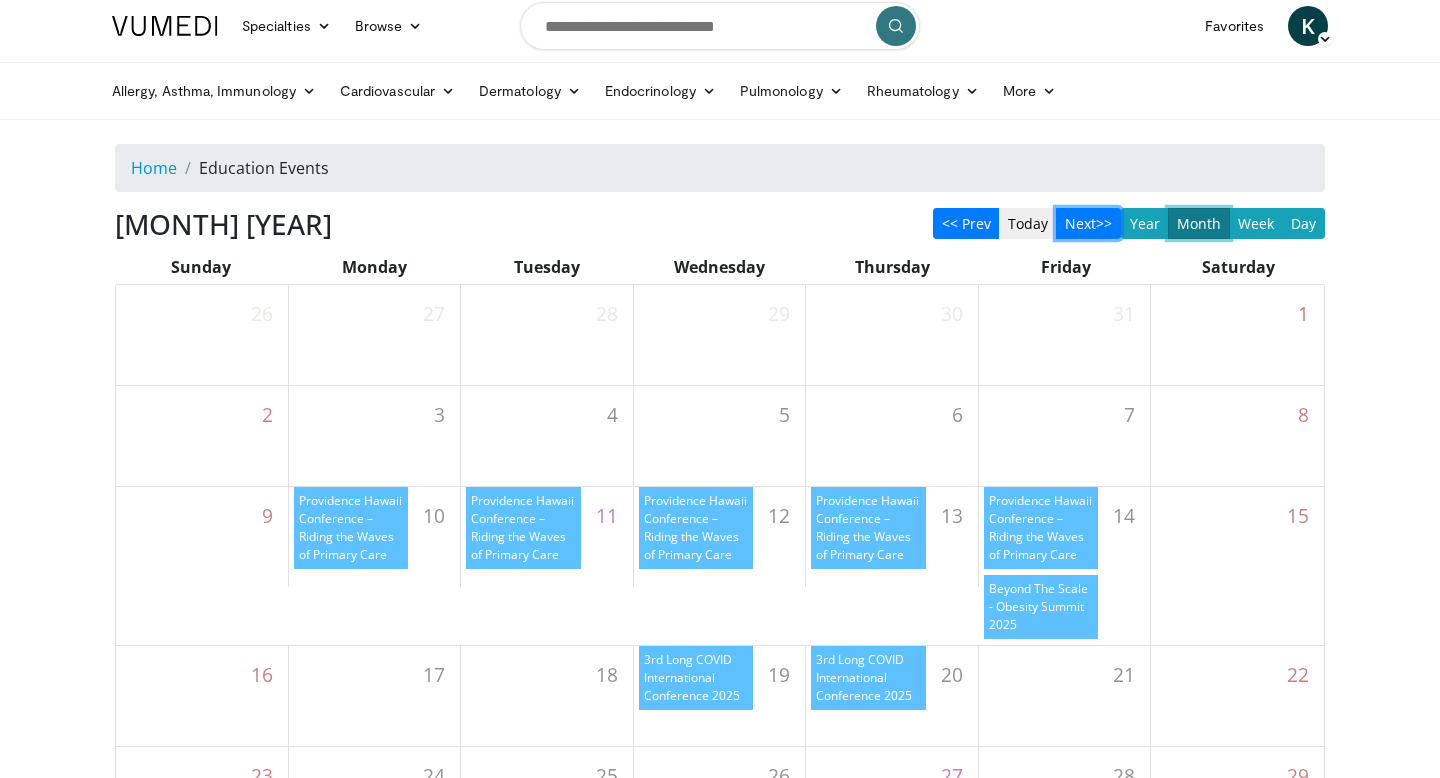 scroll, scrollTop: 0, scrollLeft: 0, axis: both 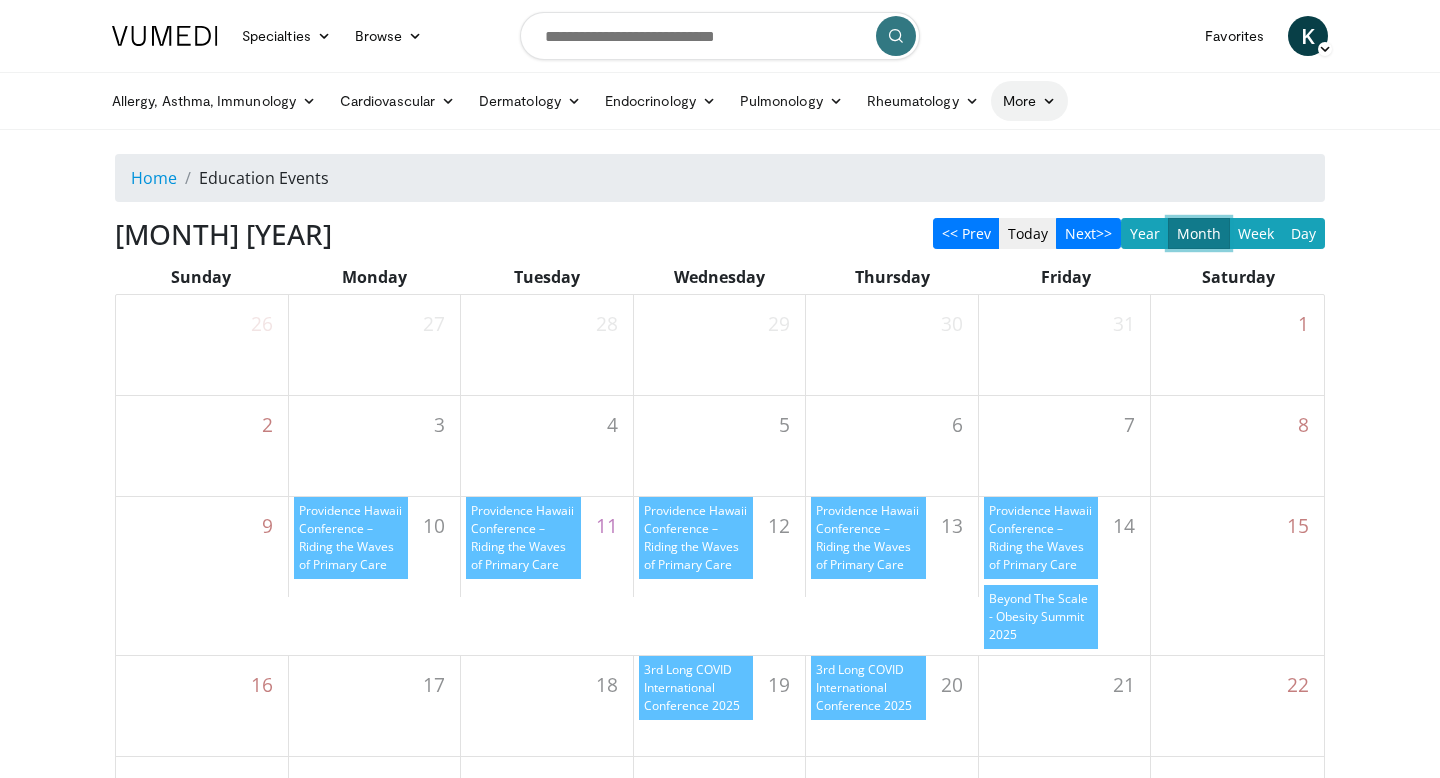 click on "More" at bounding box center (1029, 101) 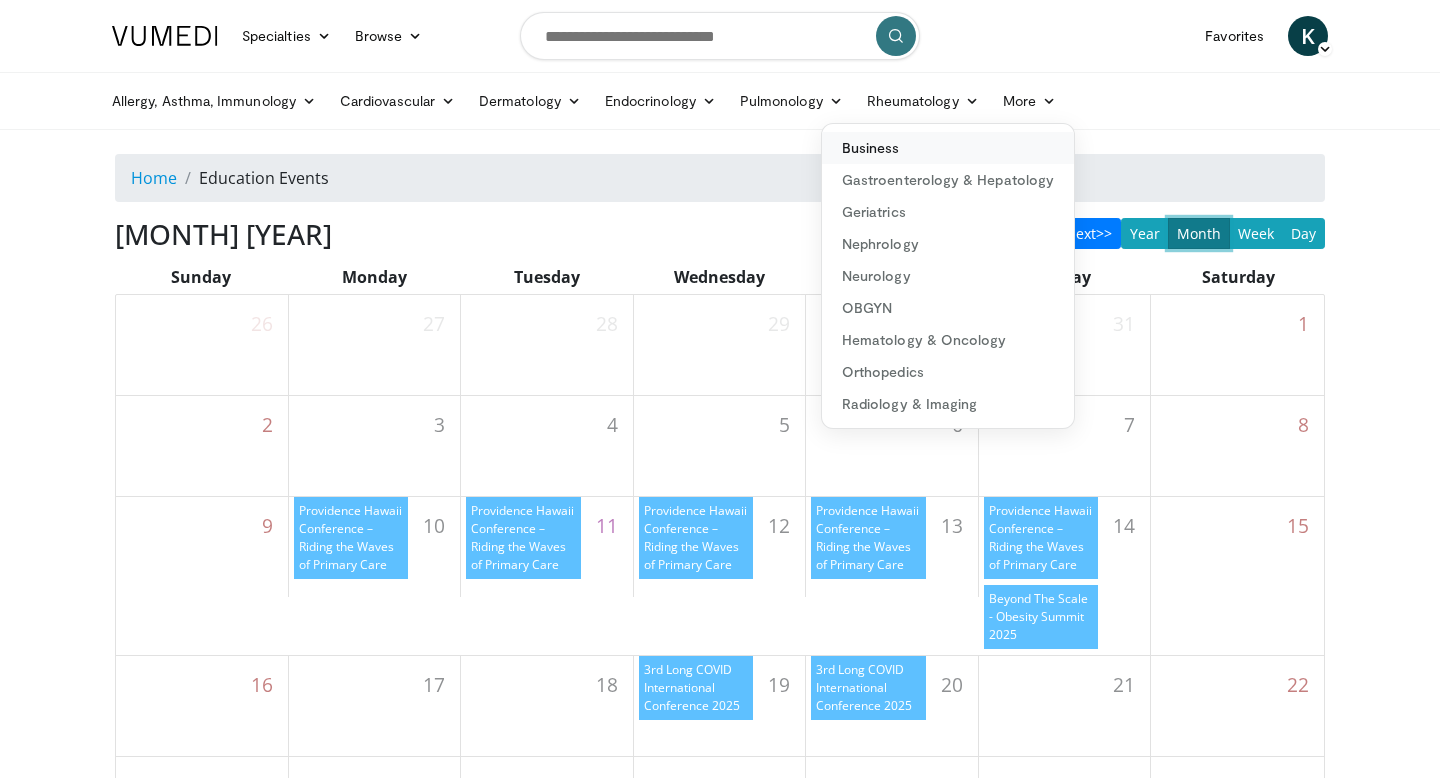 click on "Business" at bounding box center [948, 148] 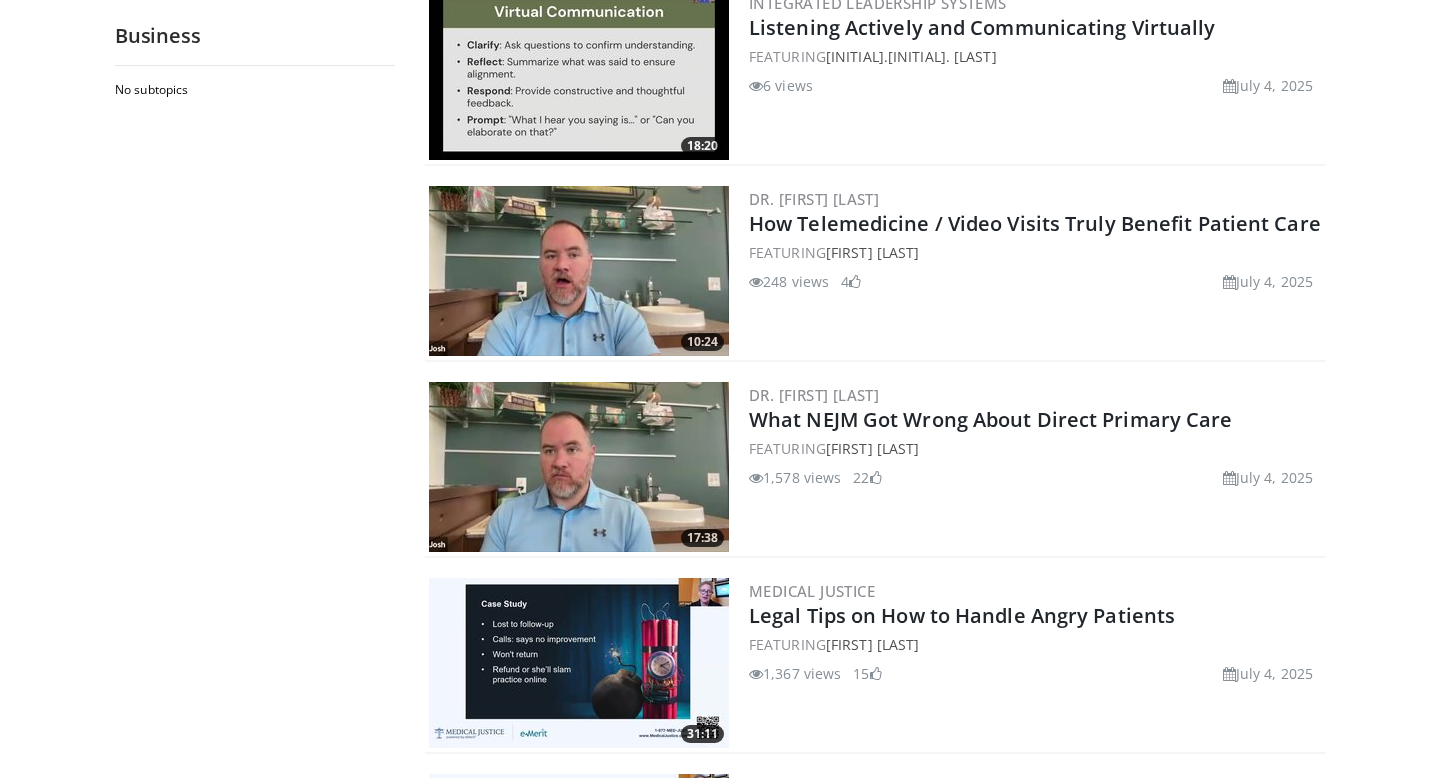 scroll, scrollTop: 3729, scrollLeft: 0, axis: vertical 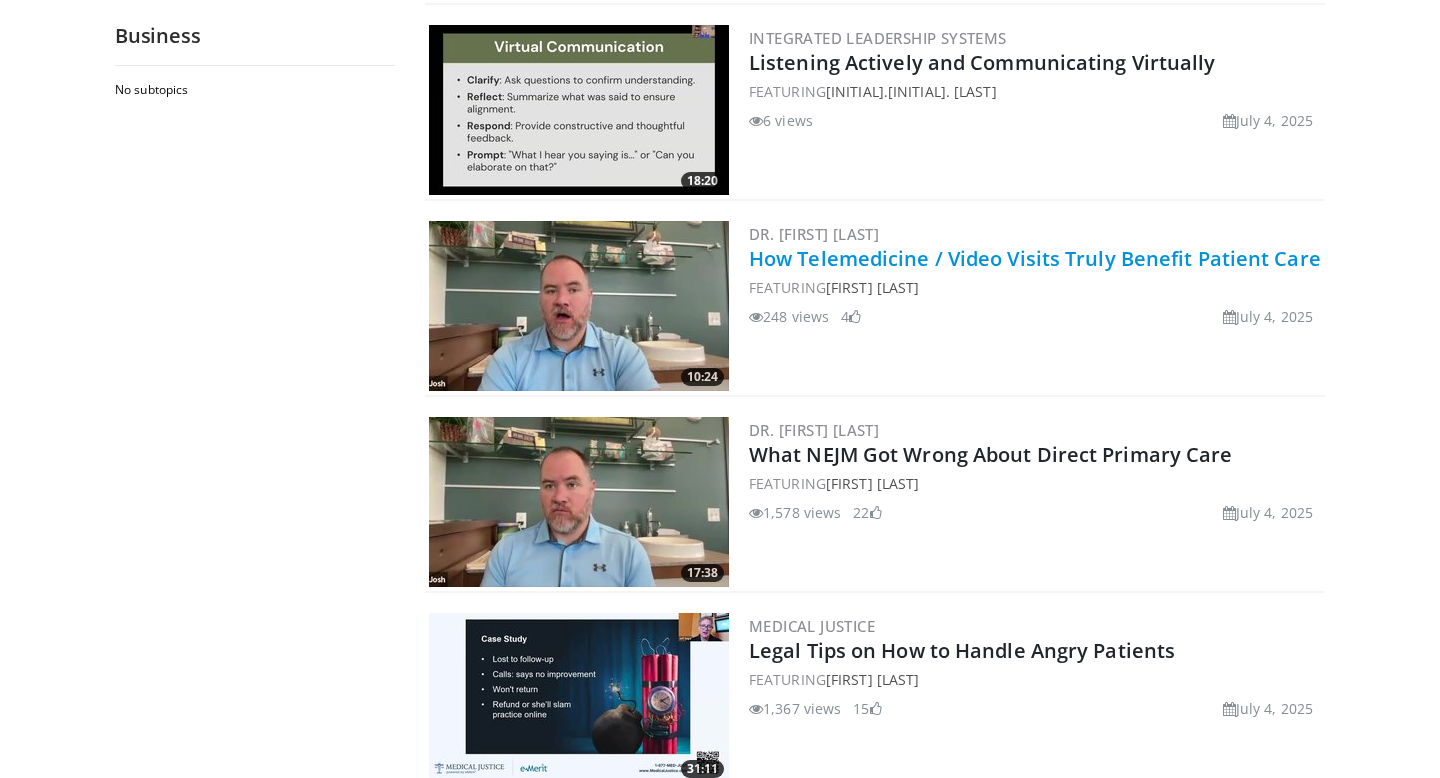 click on "How Telemedicine / Video Visits Truly Benefit Patient Care" at bounding box center (1035, 258) 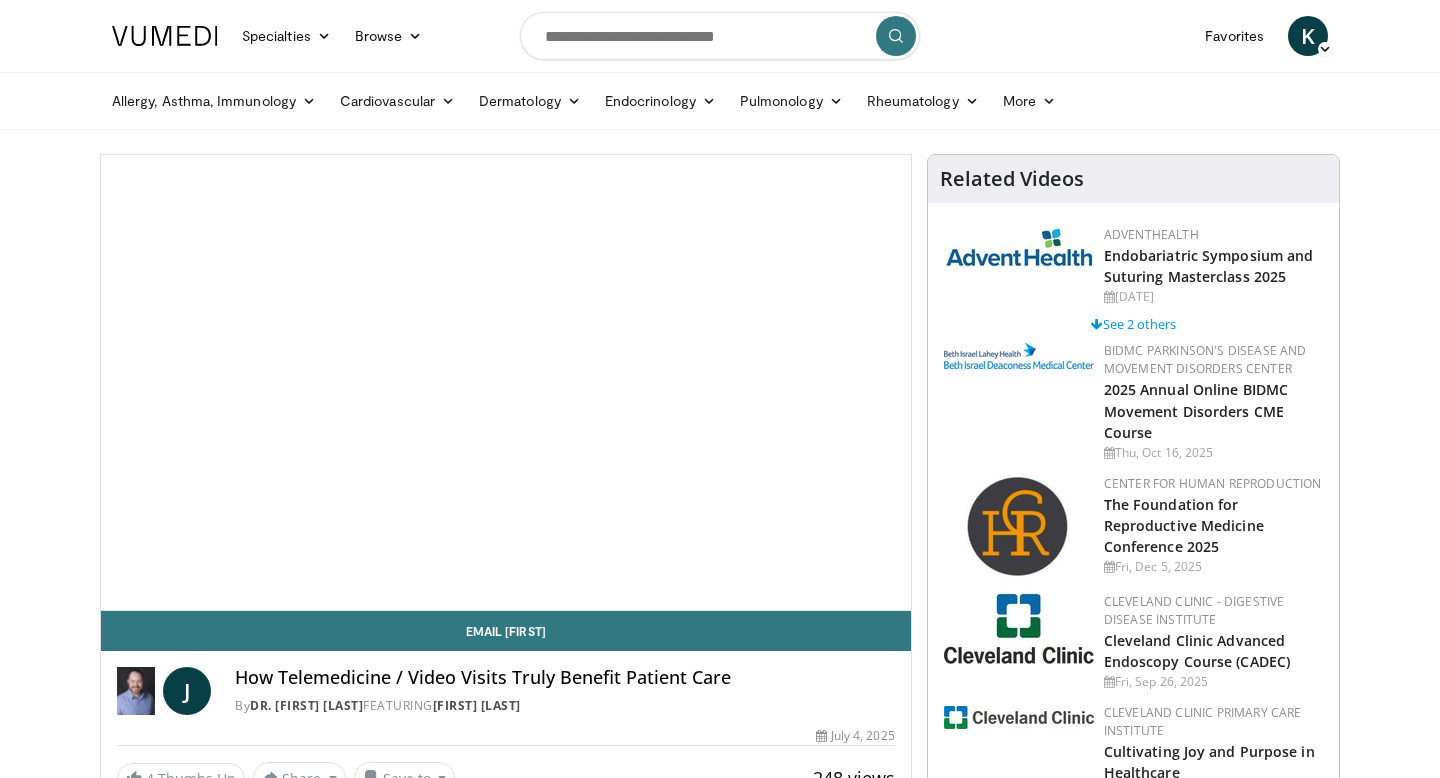scroll, scrollTop: 35, scrollLeft: 0, axis: vertical 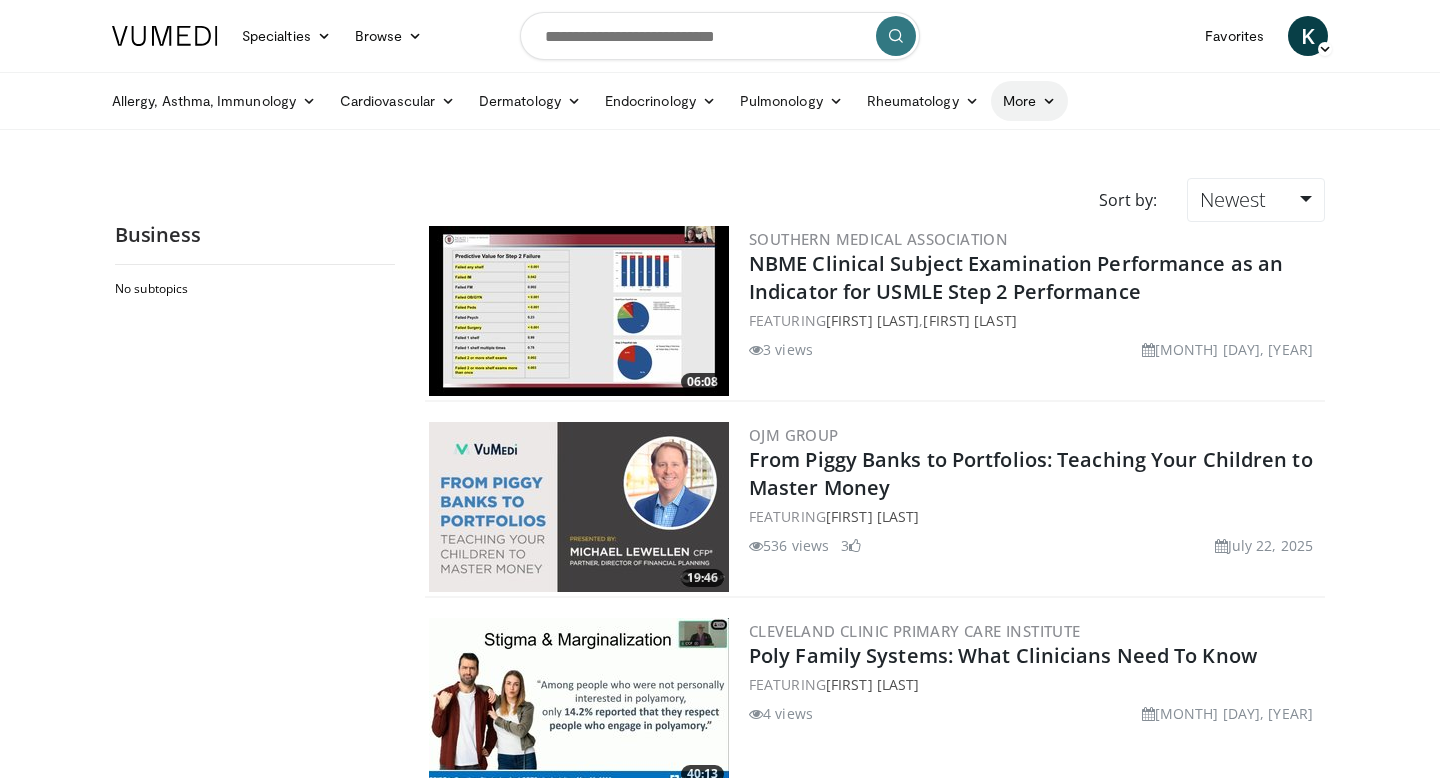 click on "More" at bounding box center [1029, 101] 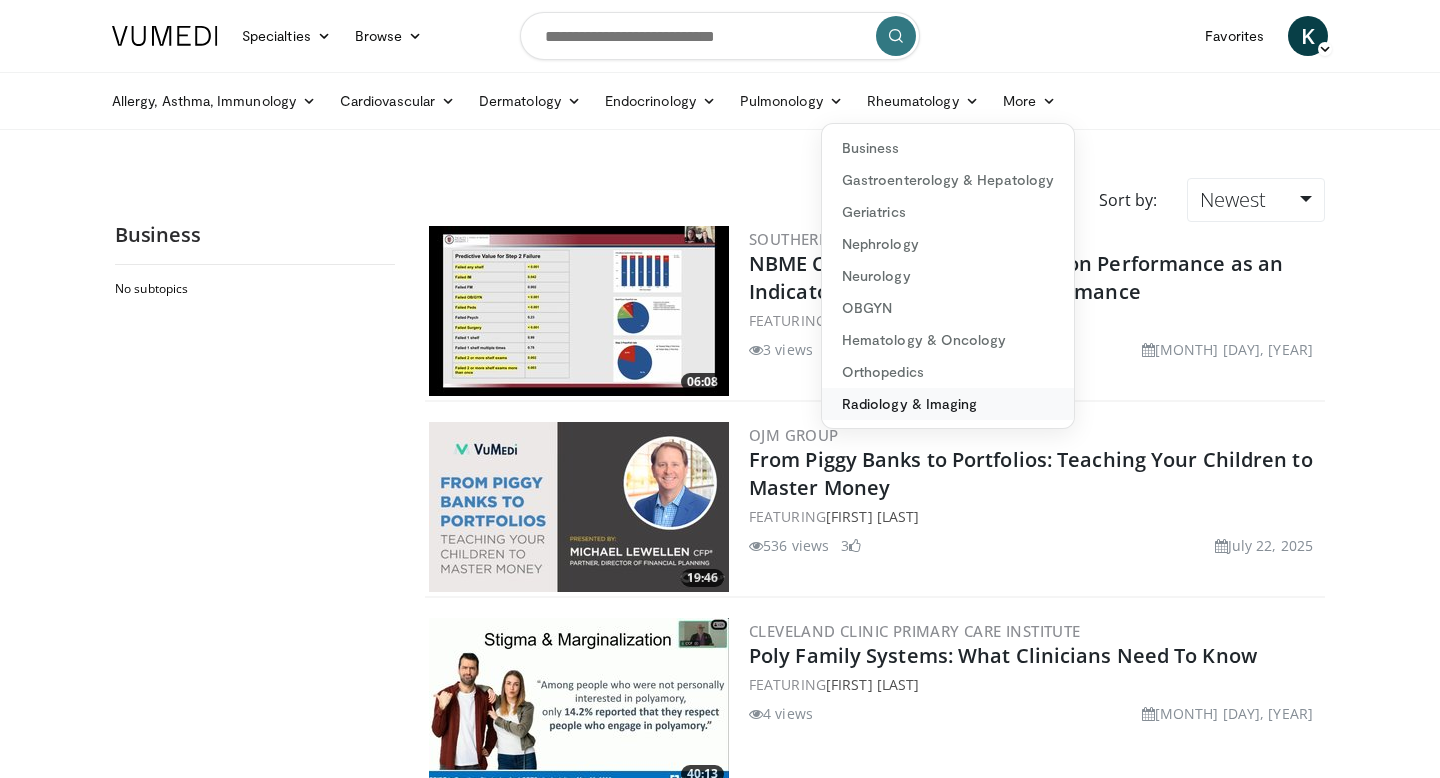 click on "Radiology & Imaging" at bounding box center [948, 404] 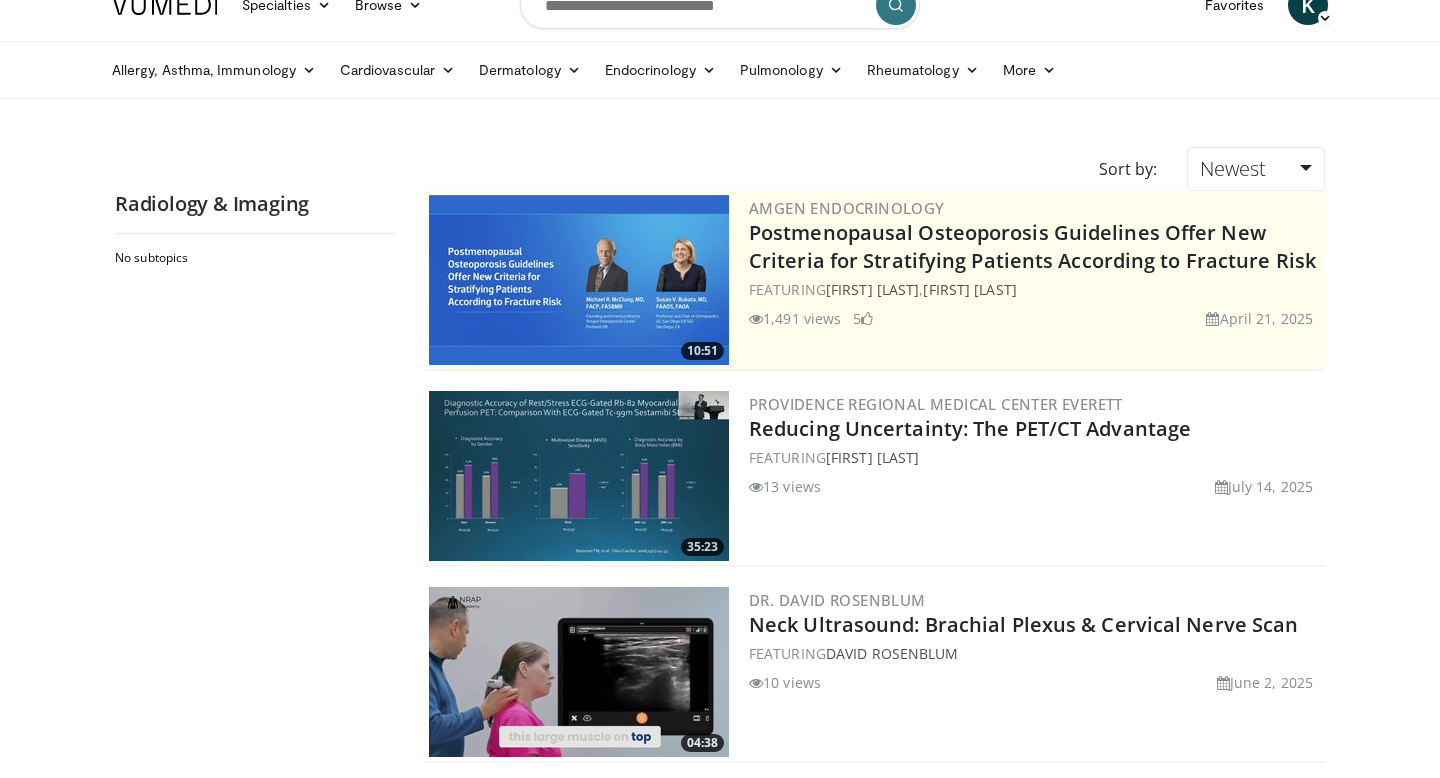 scroll, scrollTop: 0, scrollLeft: 0, axis: both 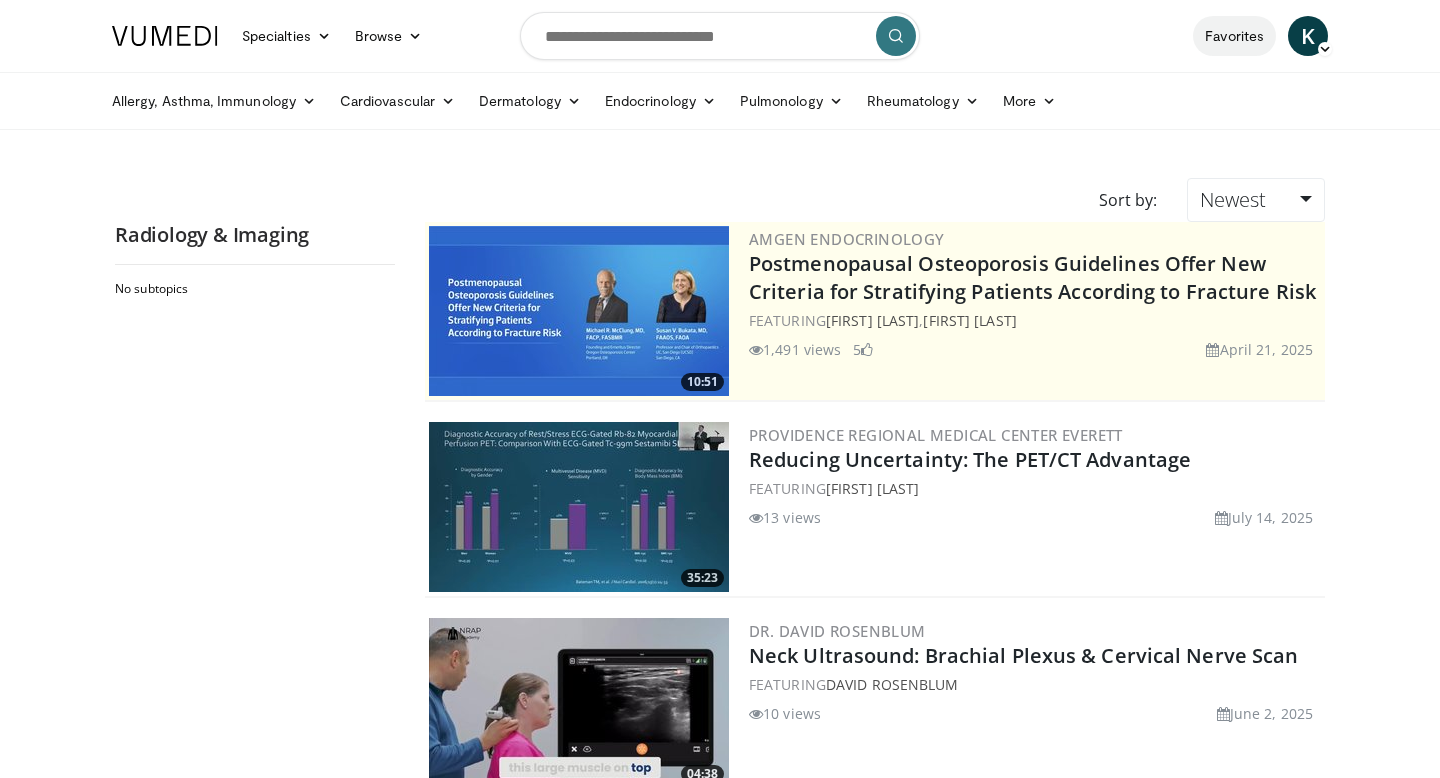 click on "Favorites" at bounding box center (1234, 36) 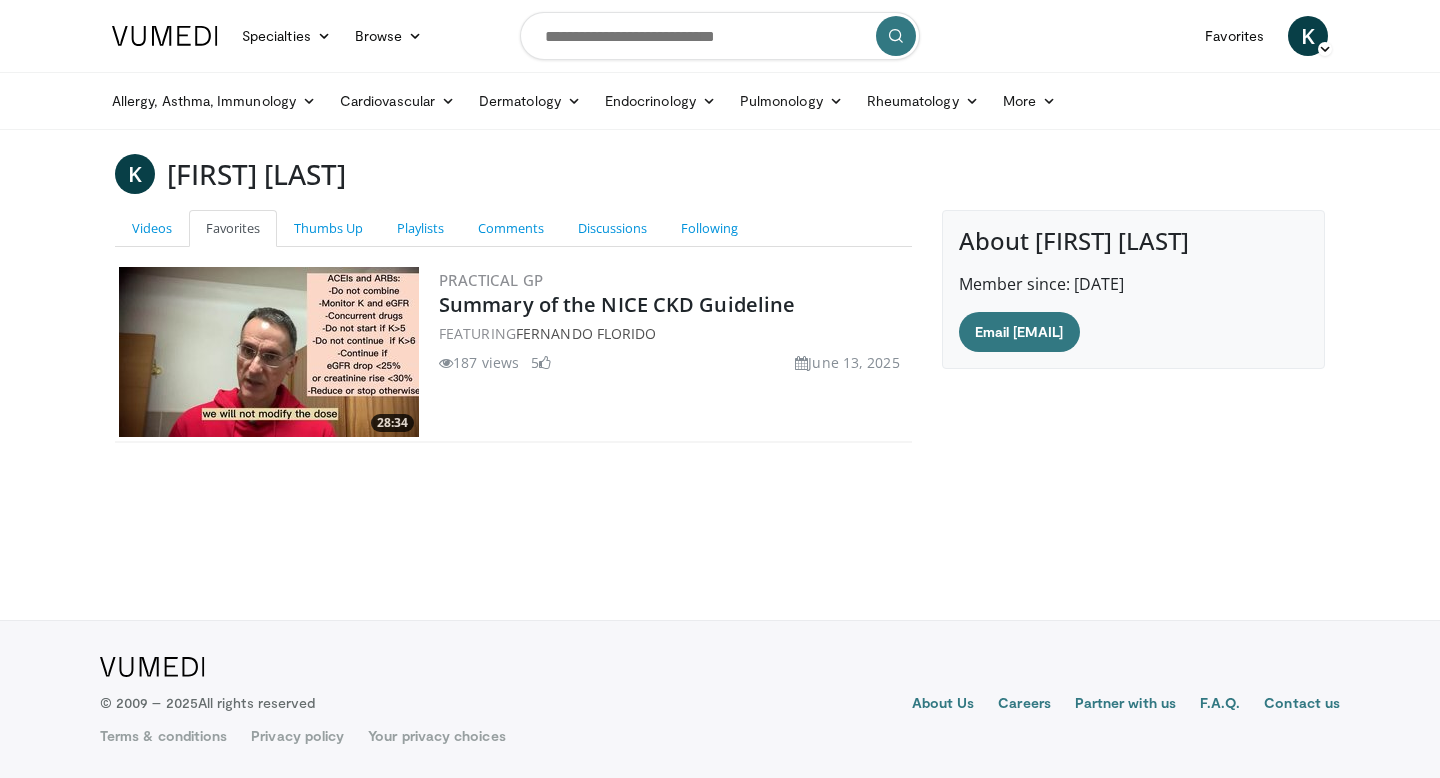 scroll, scrollTop: 0, scrollLeft: 0, axis: both 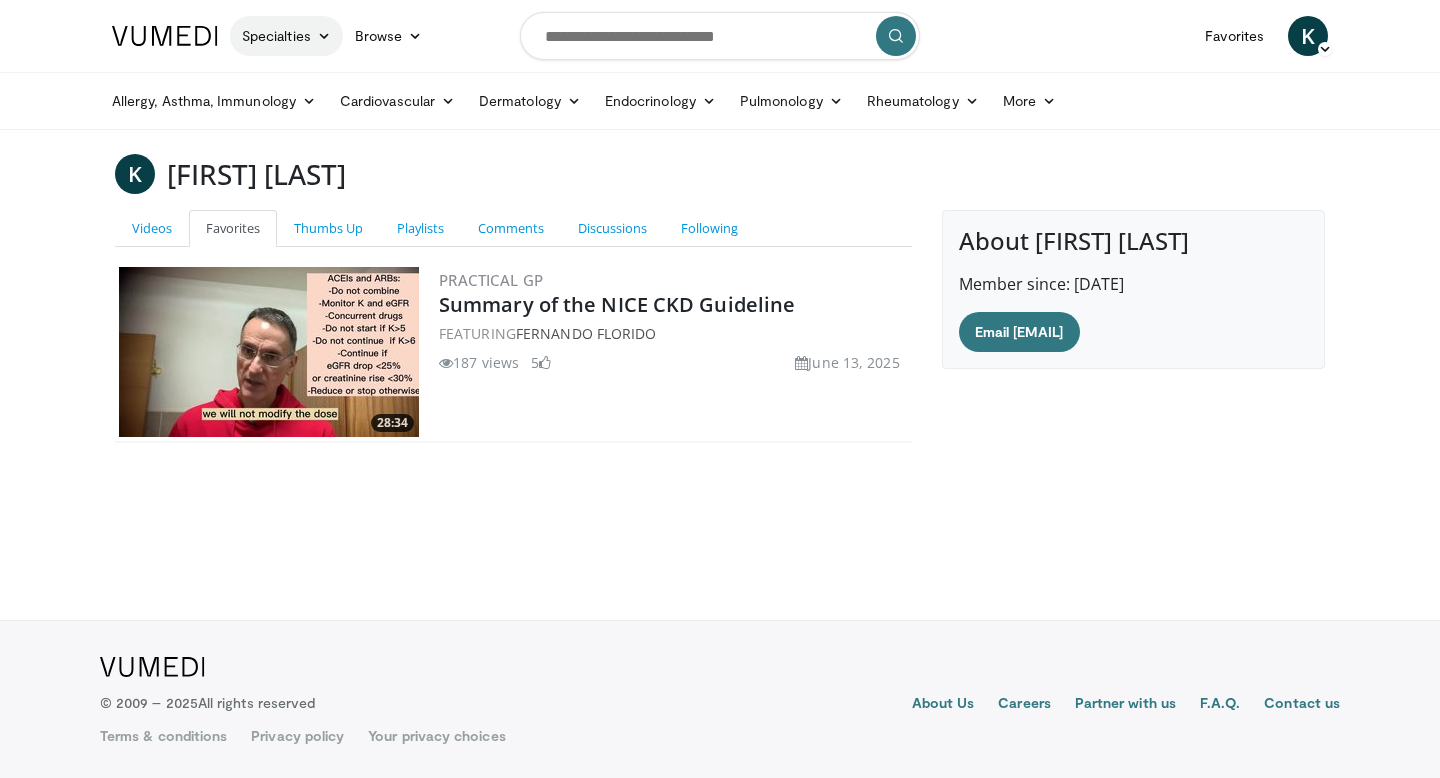 click on "Specialties" at bounding box center [286, 36] 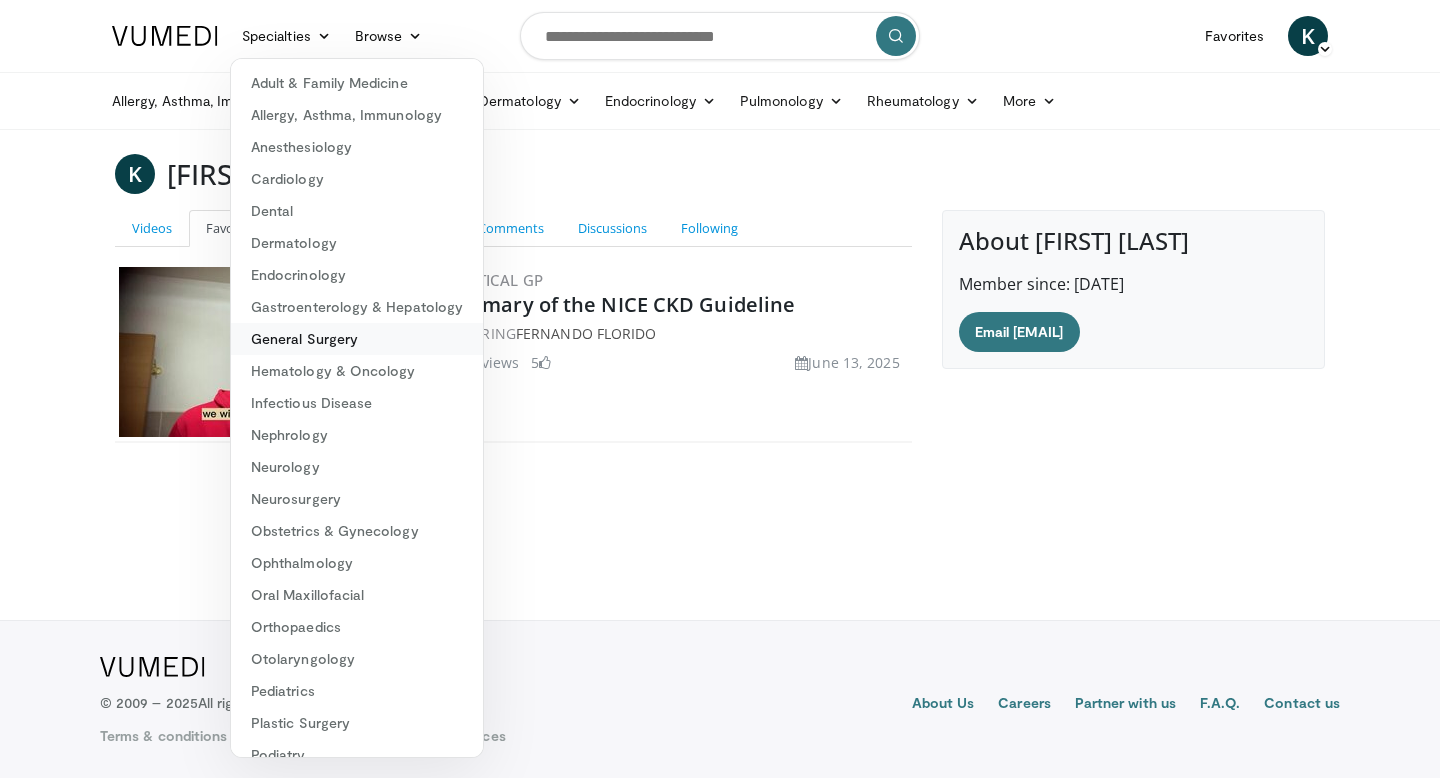 scroll, scrollTop: 214, scrollLeft: 0, axis: vertical 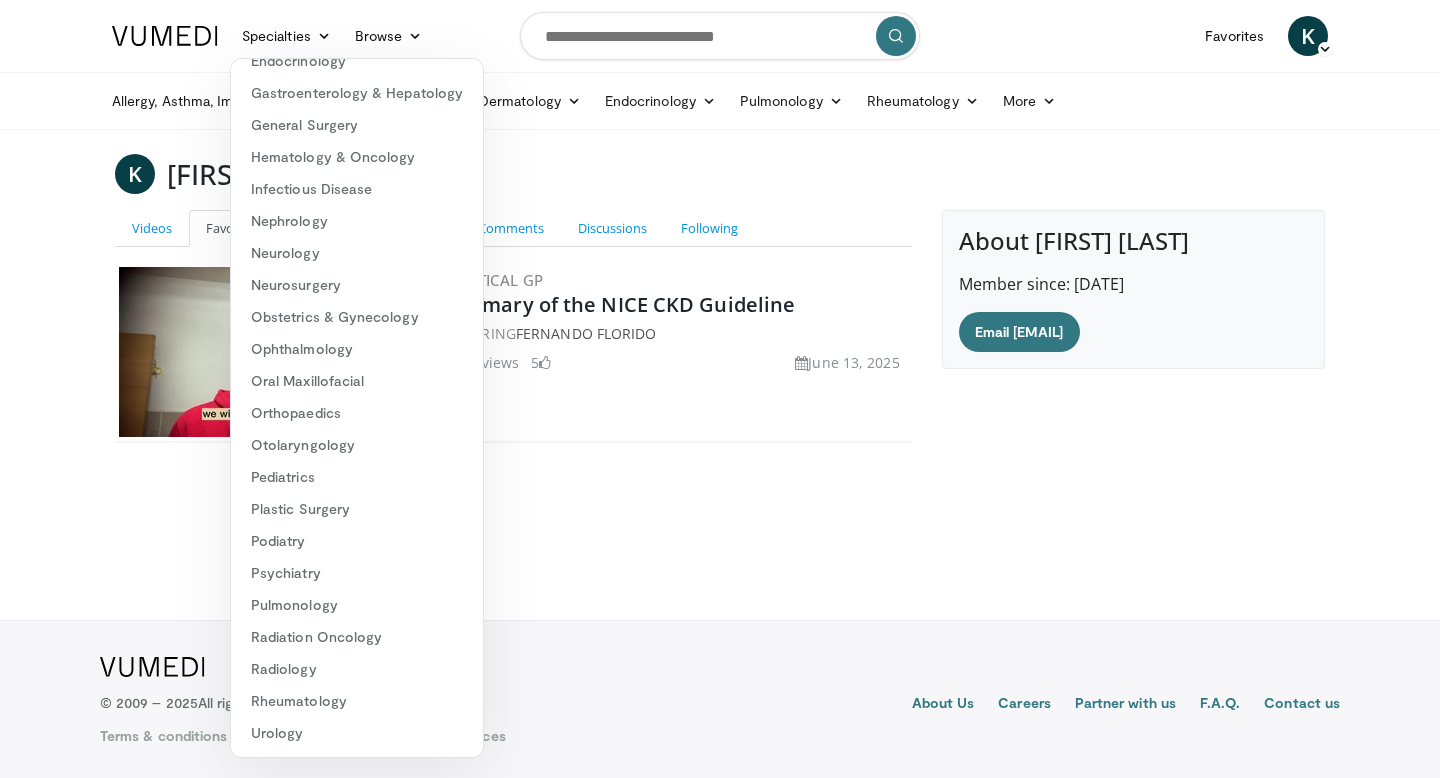 click at bounding box center [165, 36] 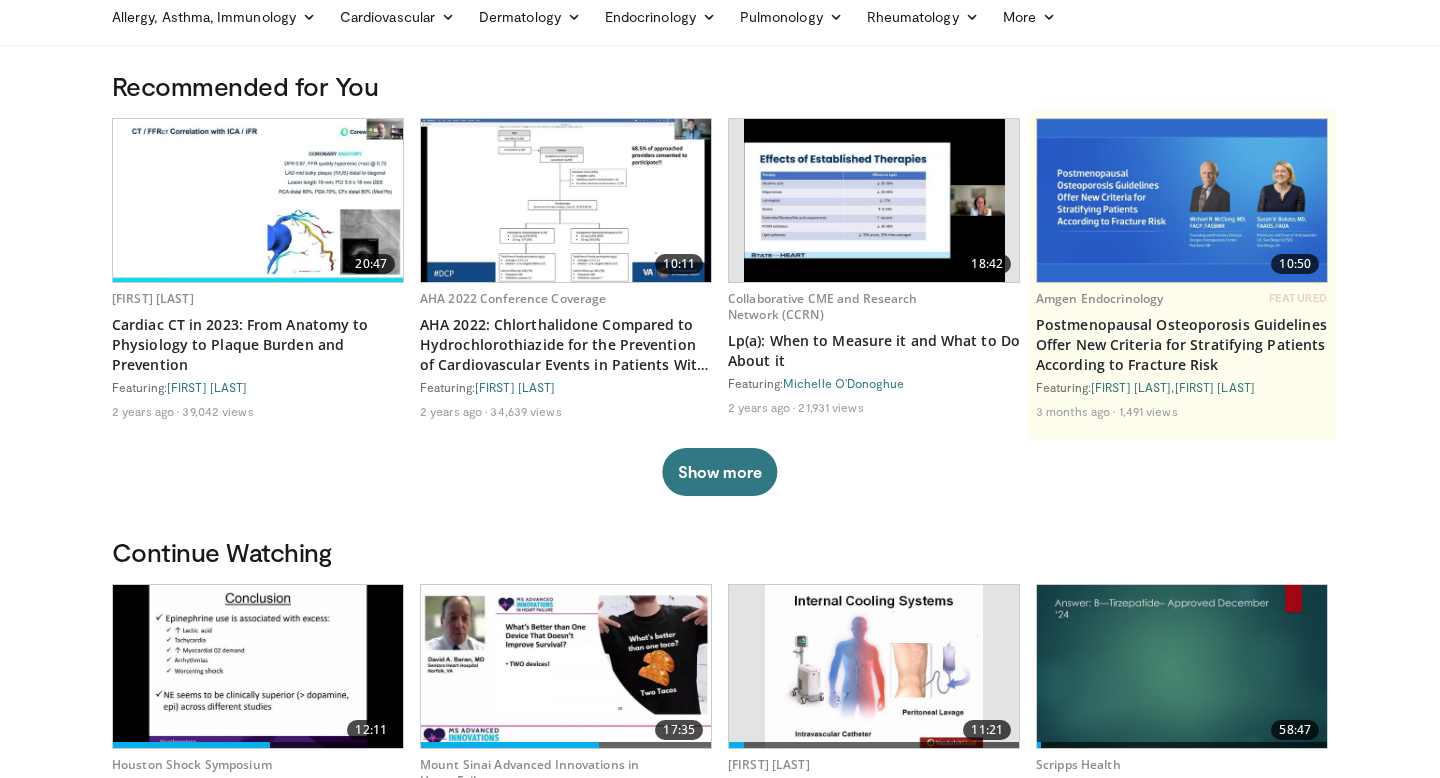 scroll, scrollTop: 0, scrollLeft: 0, axis: both 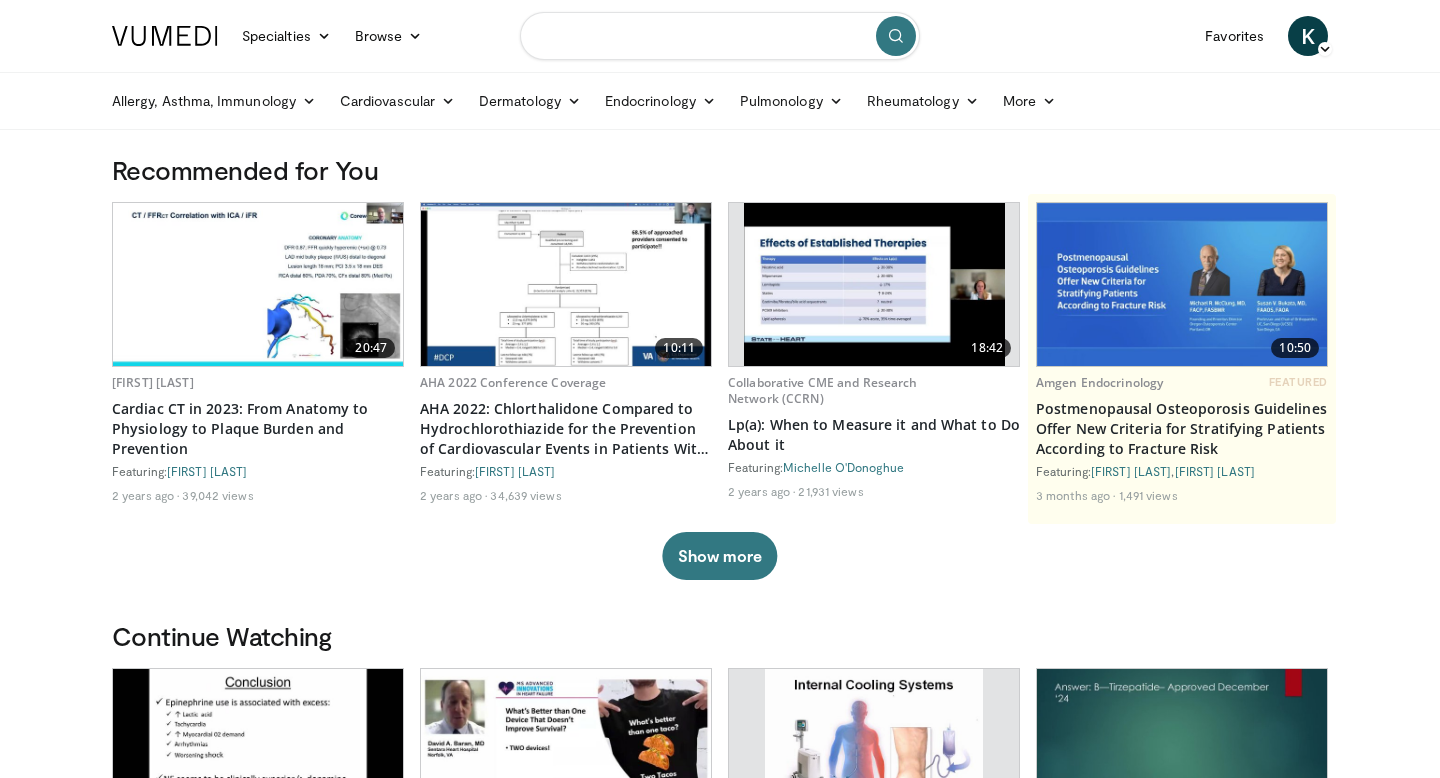 click at bounding box center [720, 36] 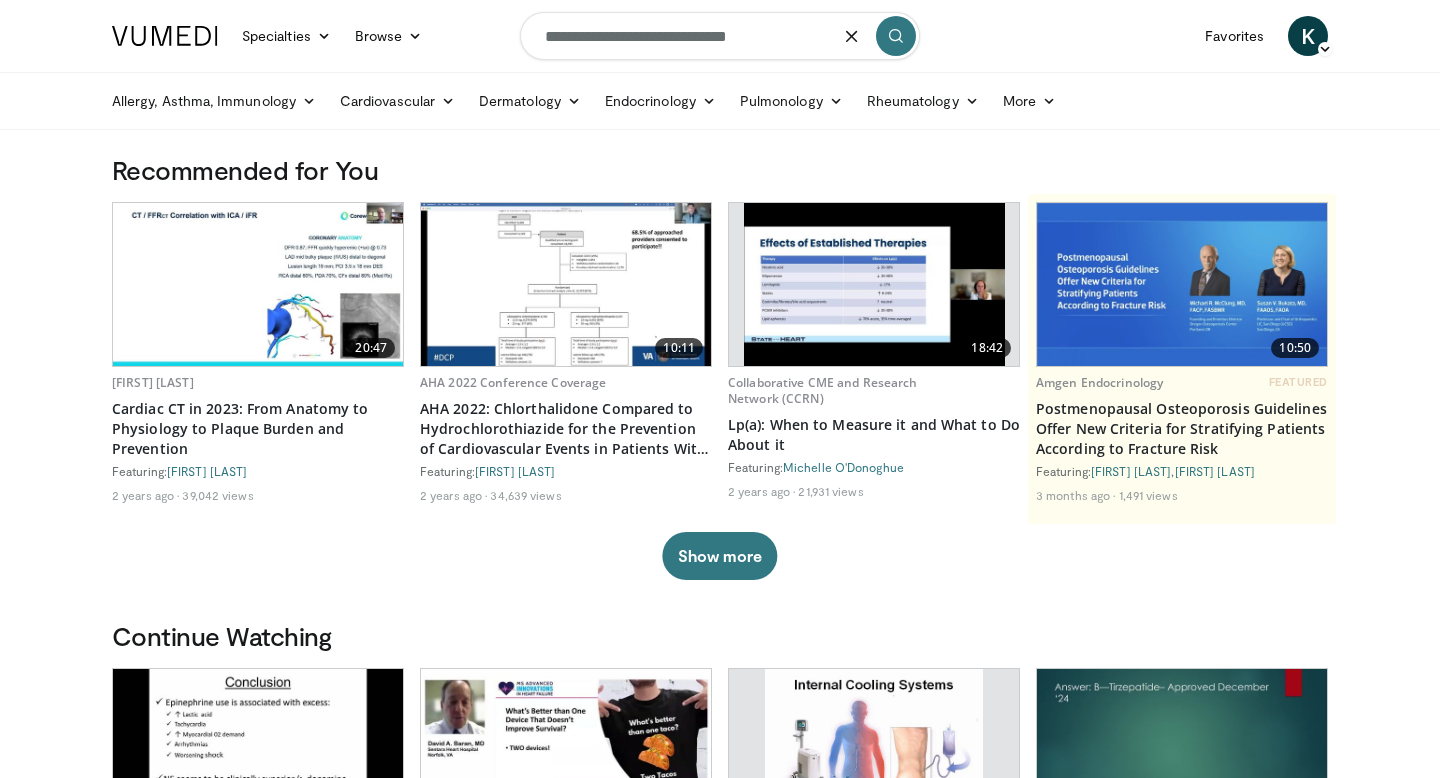 type on "**********" 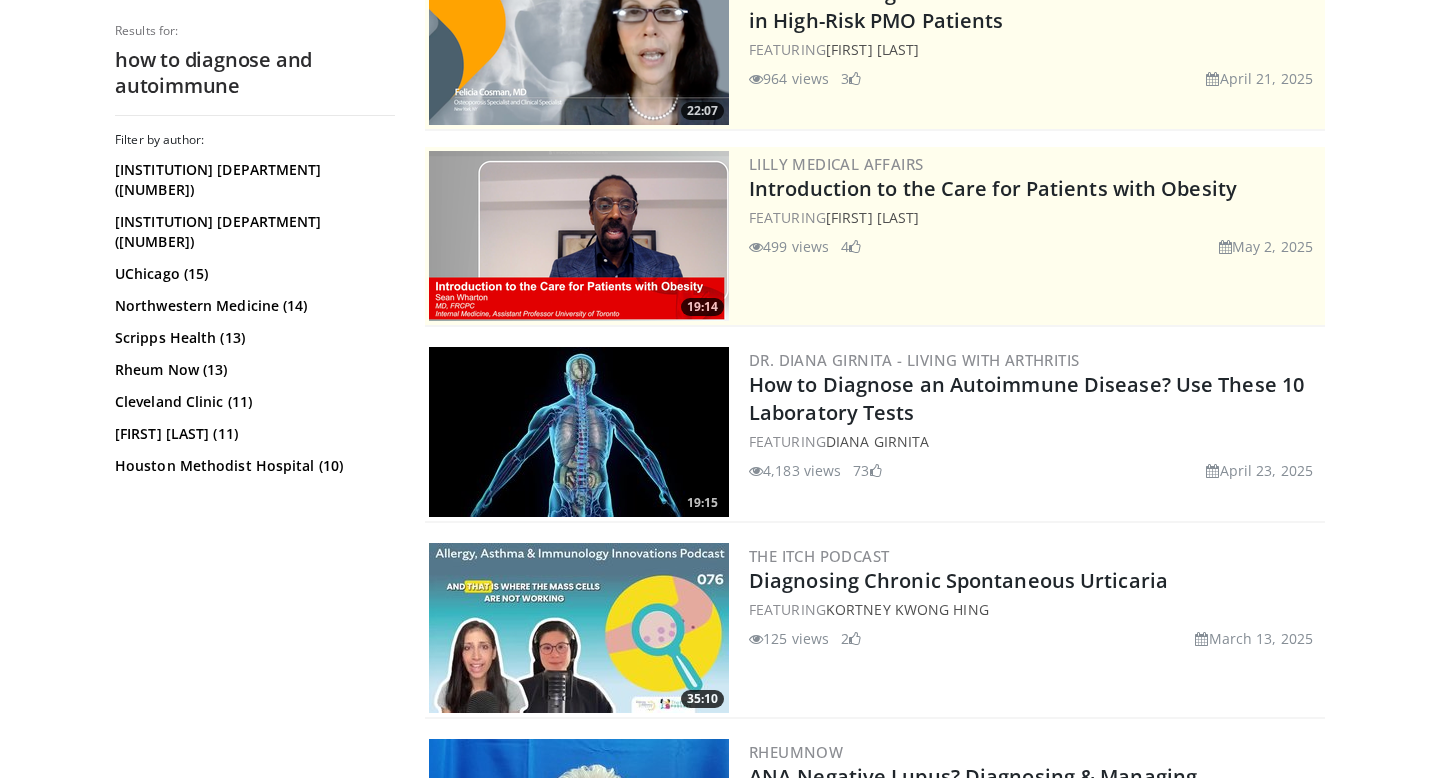 scroll, scrollTop: 282, scrollLeft: 0, axis: vertical 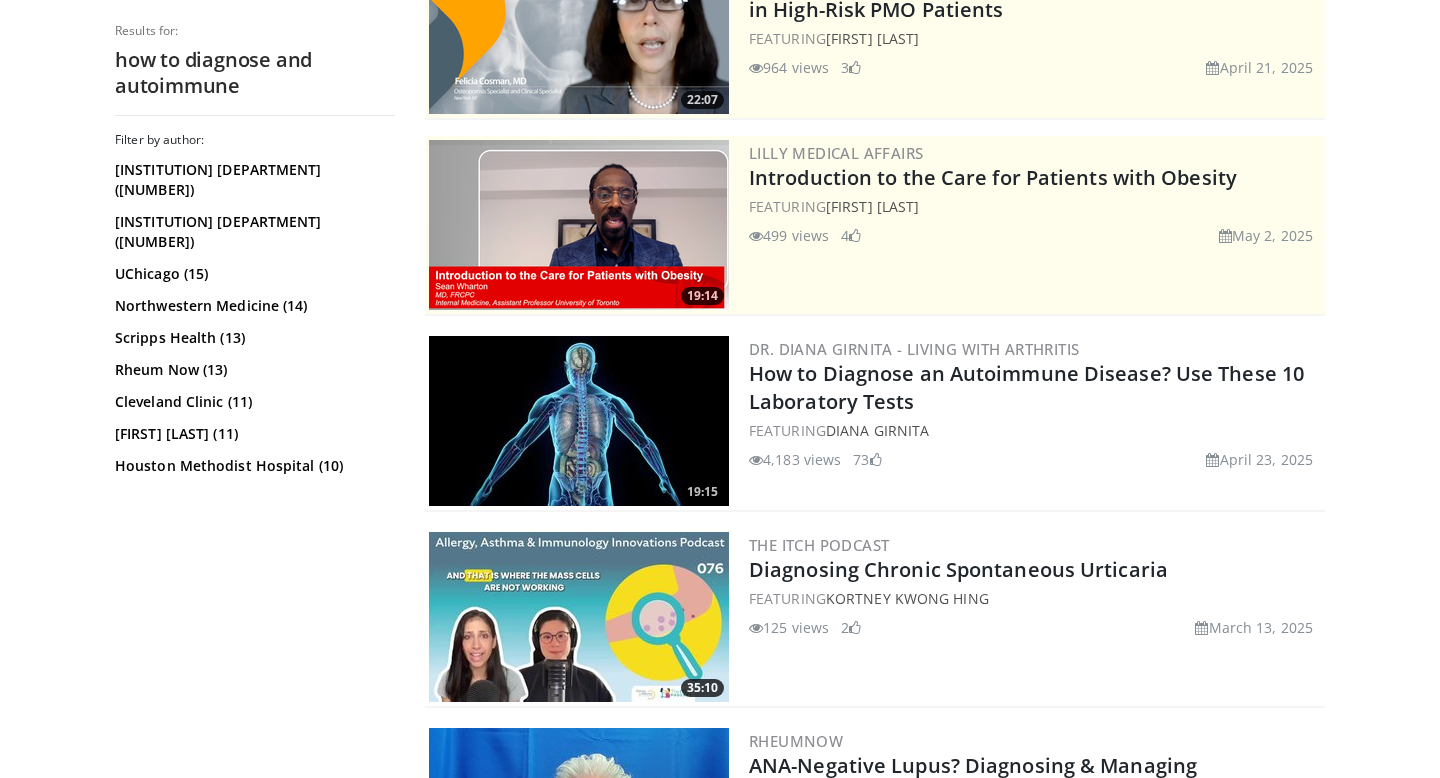 click at bounding box center (579, 421) 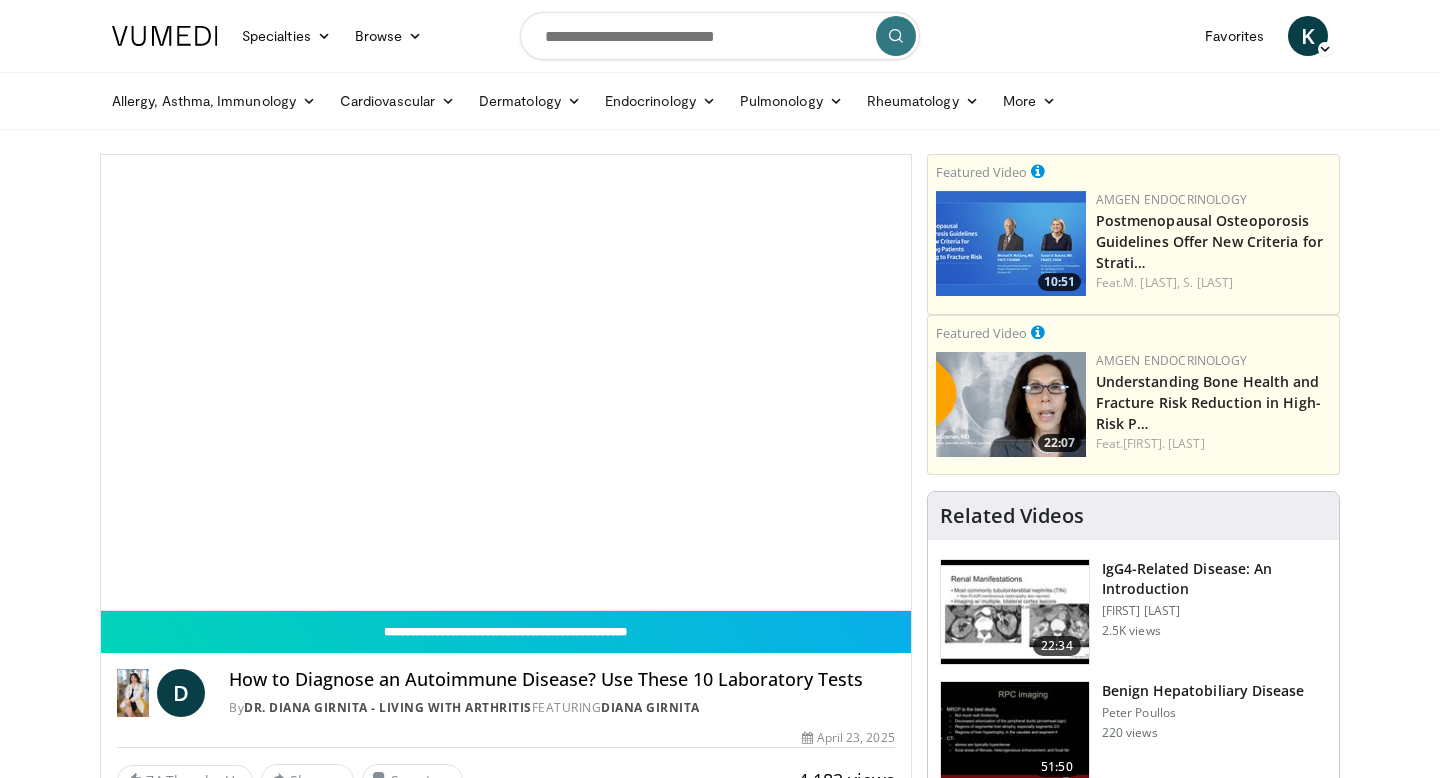 scroll, scrollTop: 0, scrollLeft: 0, axis: both 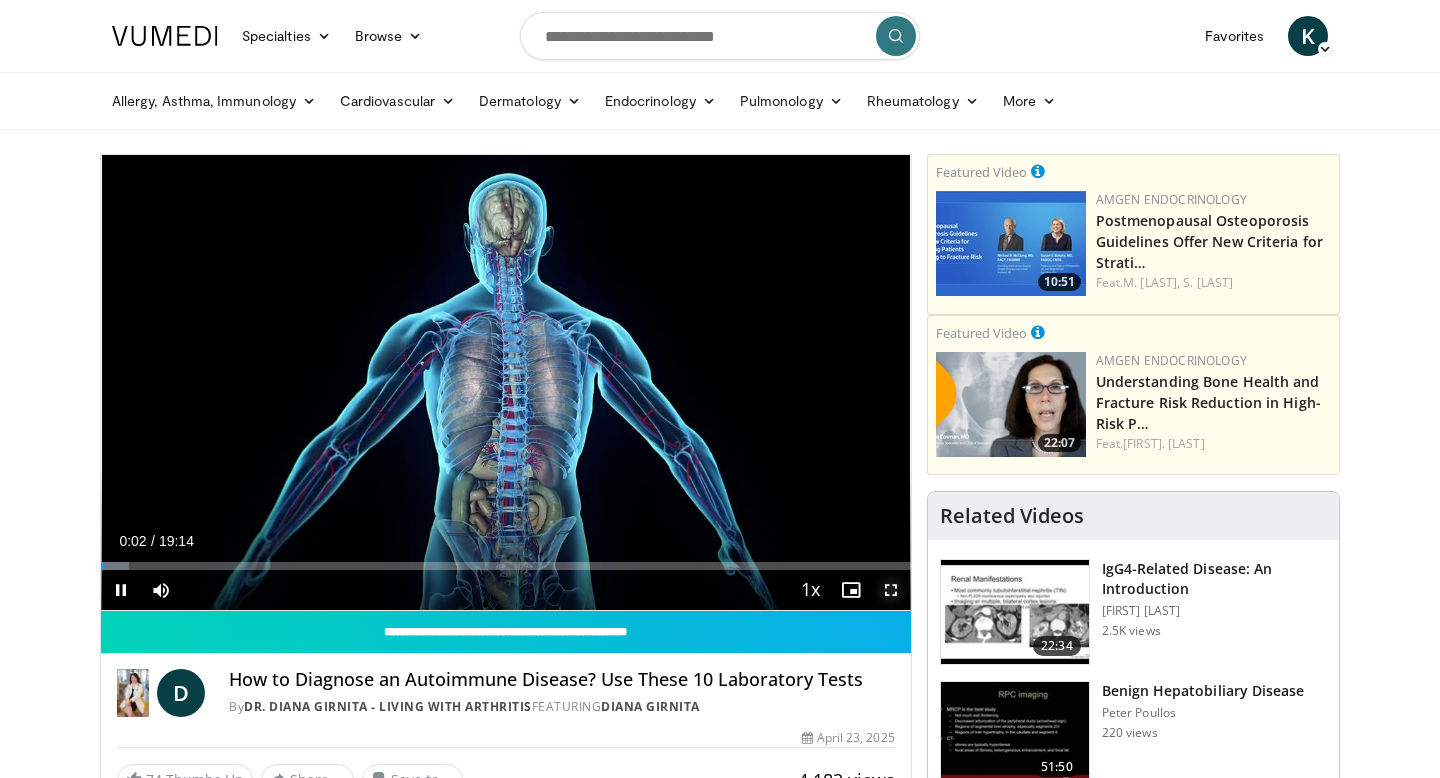 click at bounding box center (891, 590) 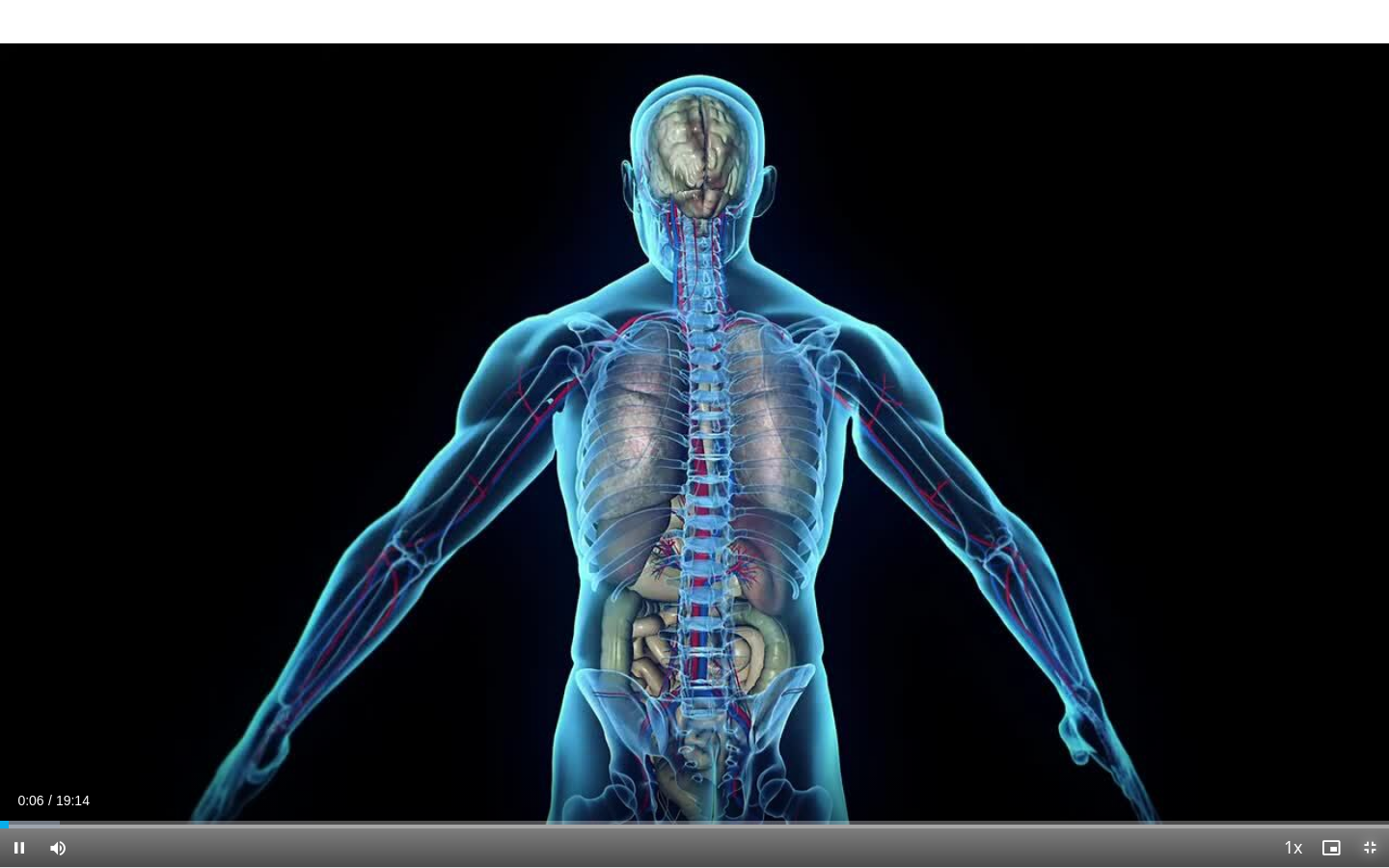 click at bounding box center (1370, 848) 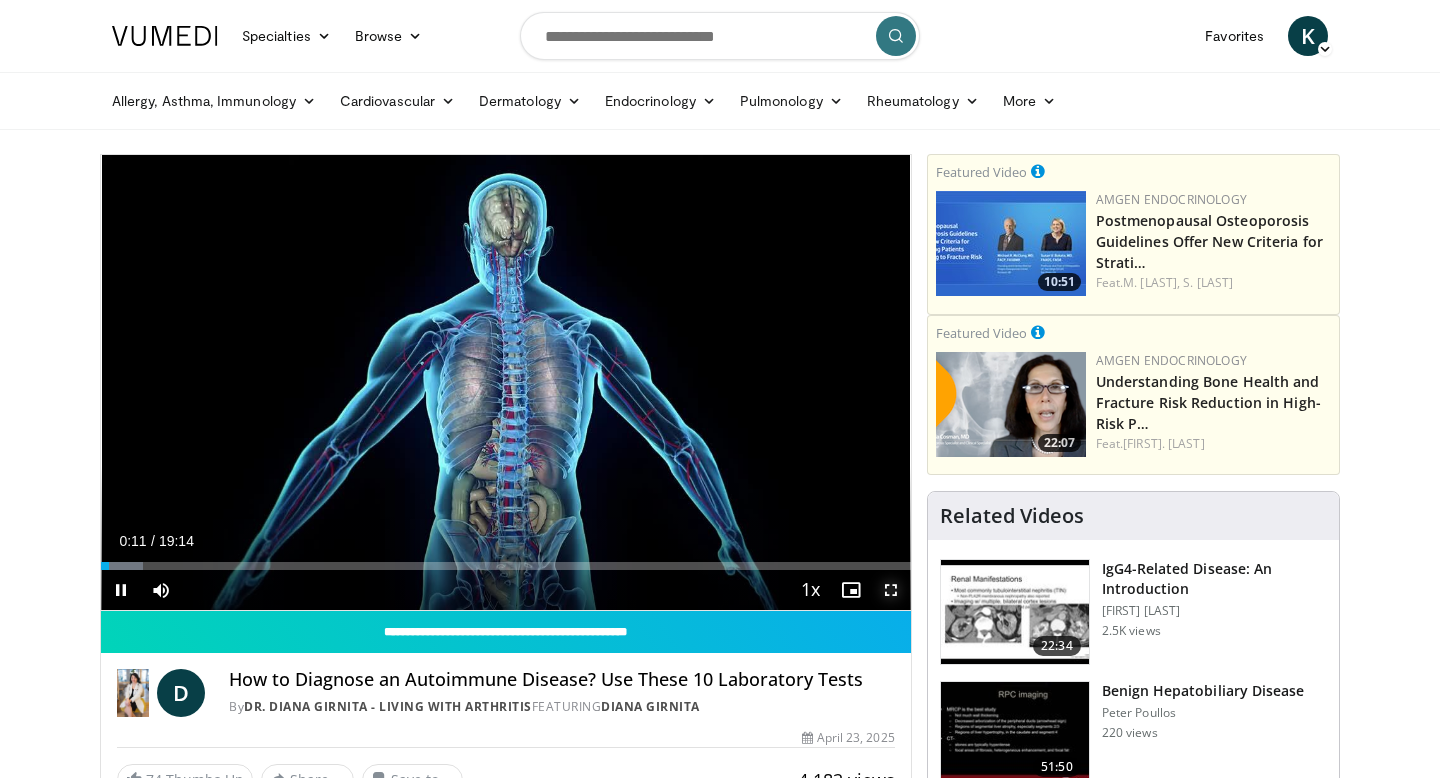 click at bounding box center [891, 590] 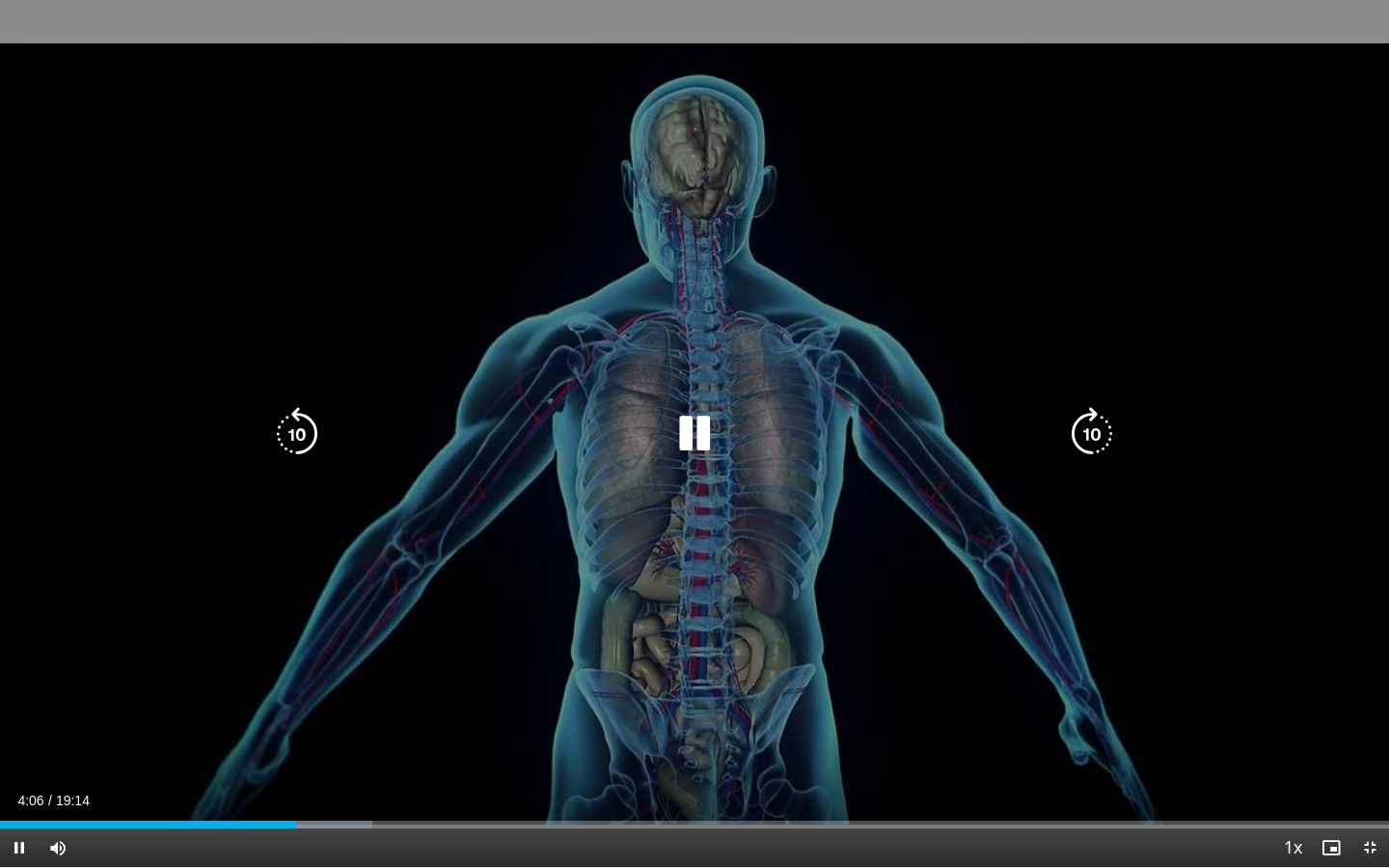 click at bounding box center (694, 434) 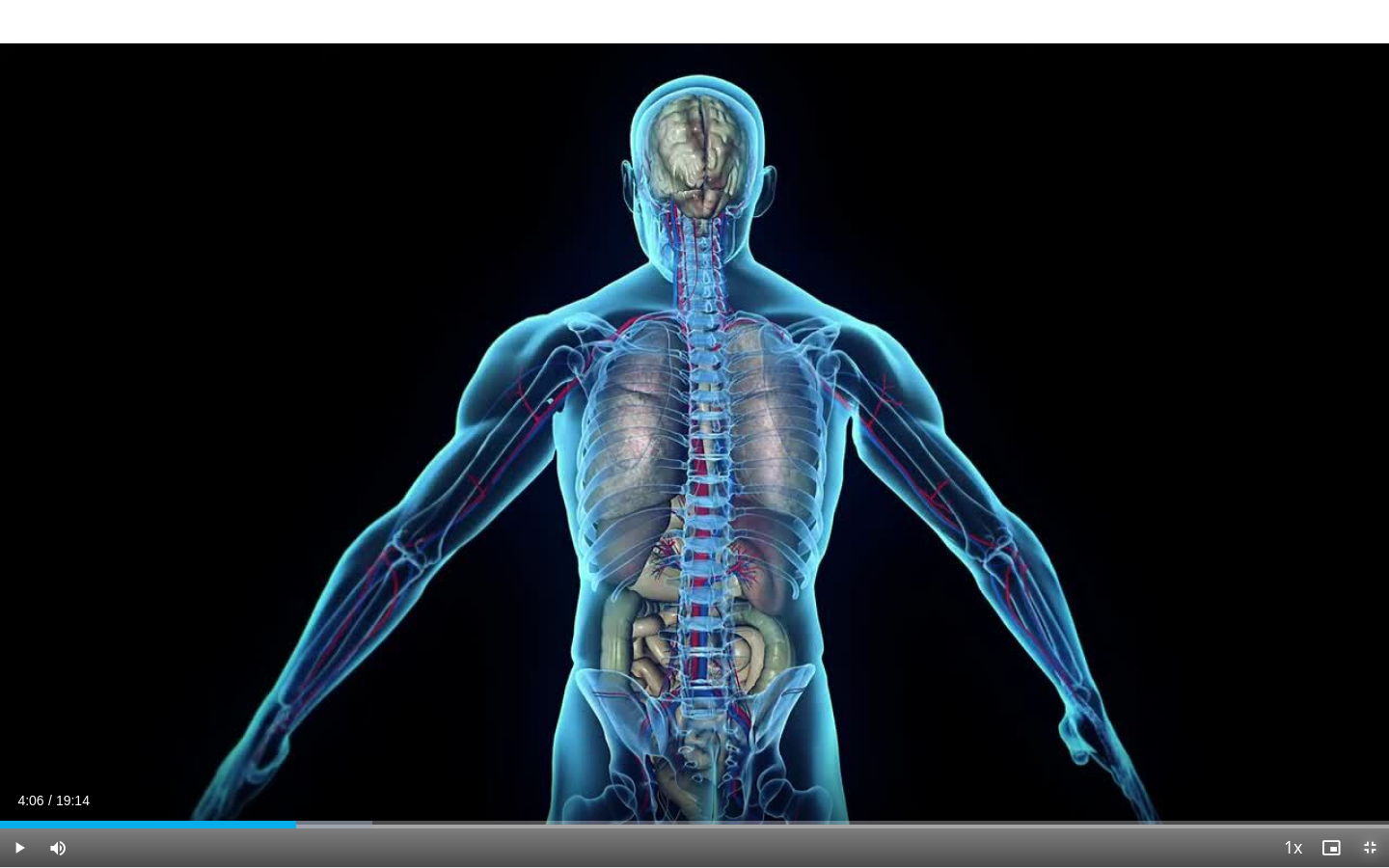 click at bounding box center (1370, 848) 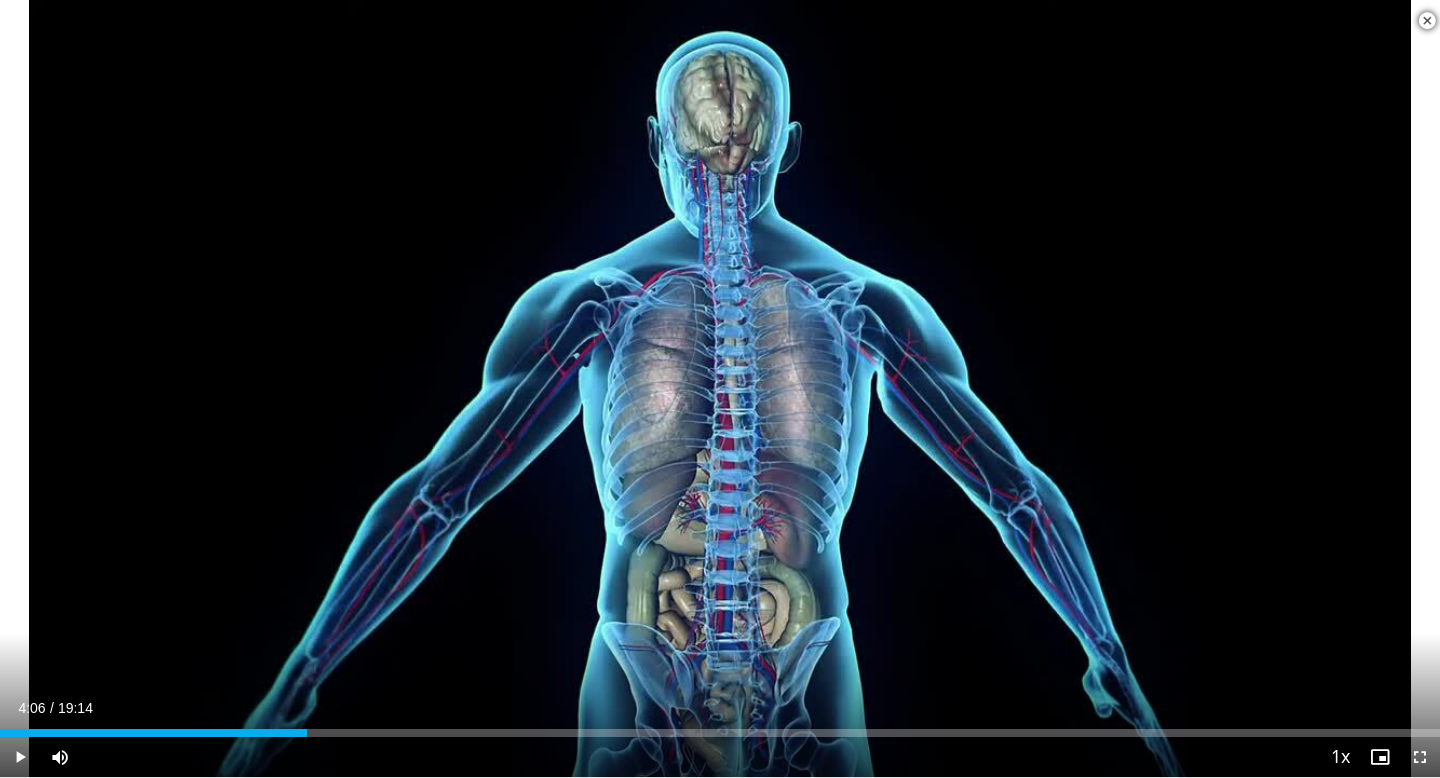 scroll, scrollTop: 829, scrollLeft: 0, axis: vertical 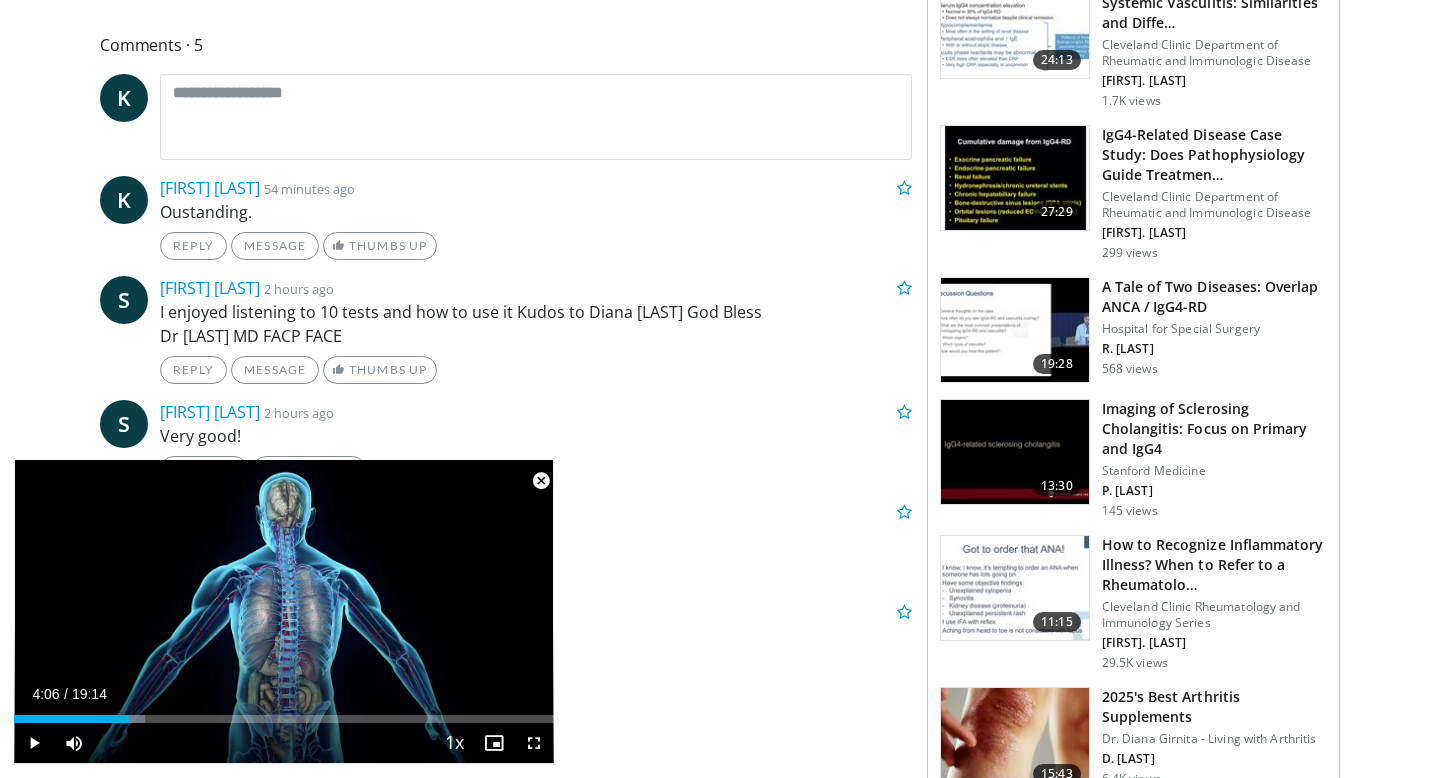 click at bounding box center [541, 481] 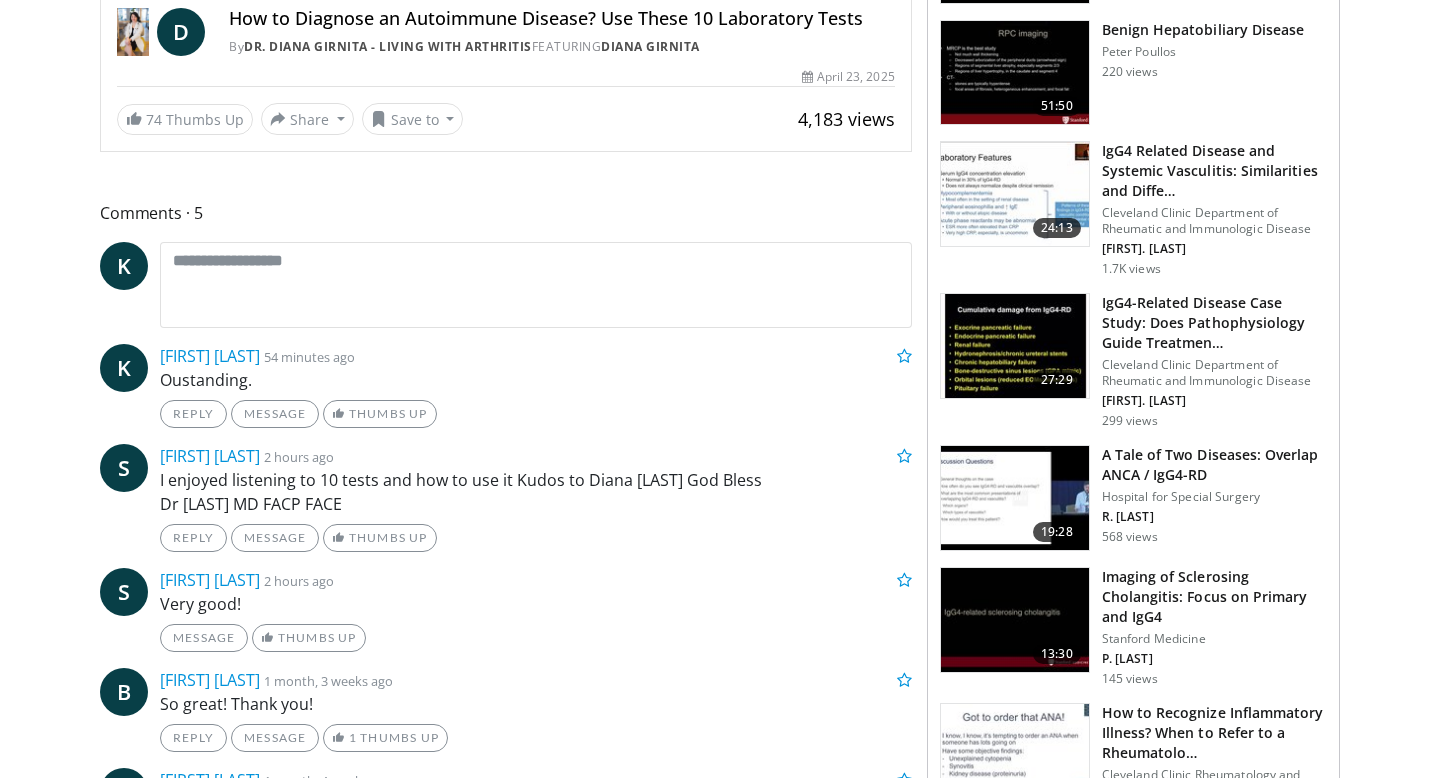 scroll, scrollTop: 0, scrollLeft: 0, axis: both 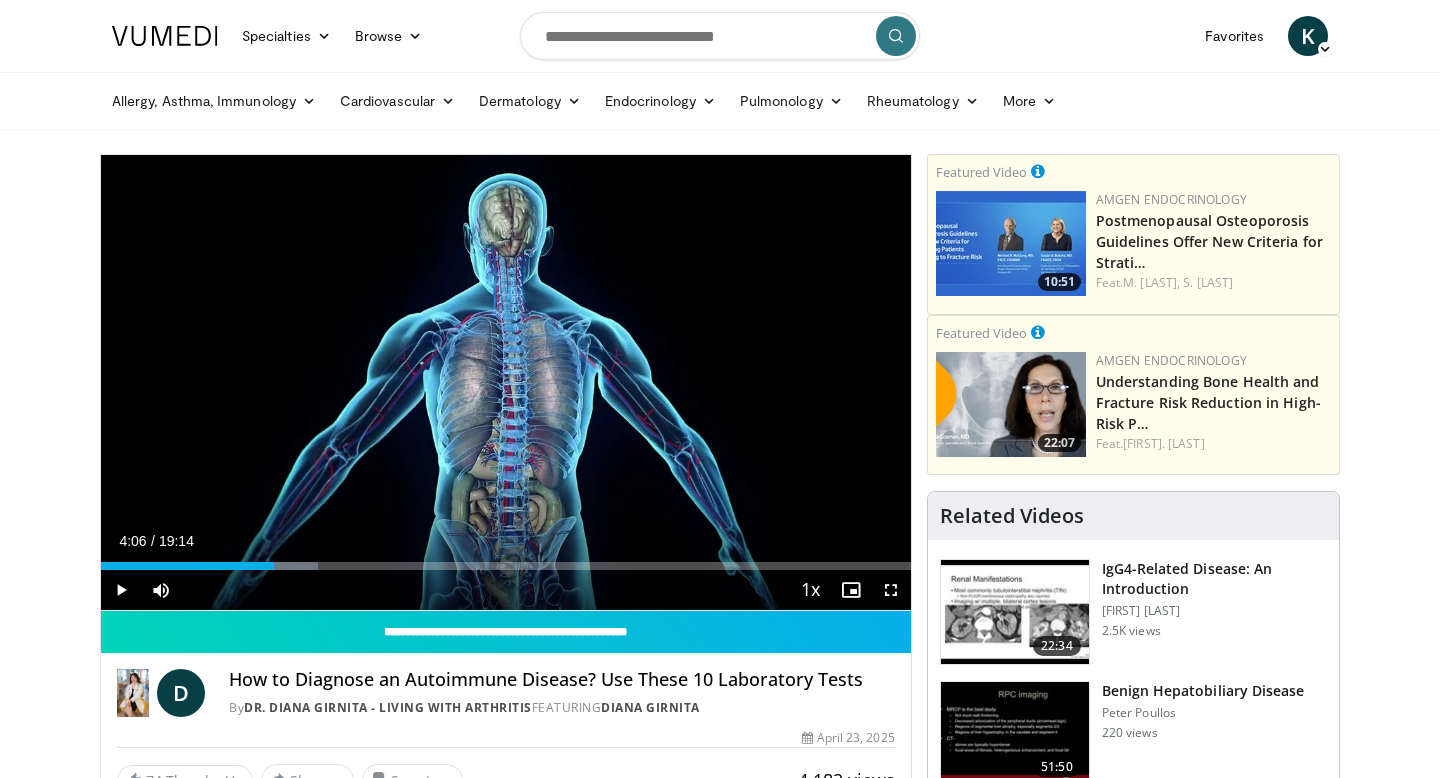 click at bounding box center (165, 36) 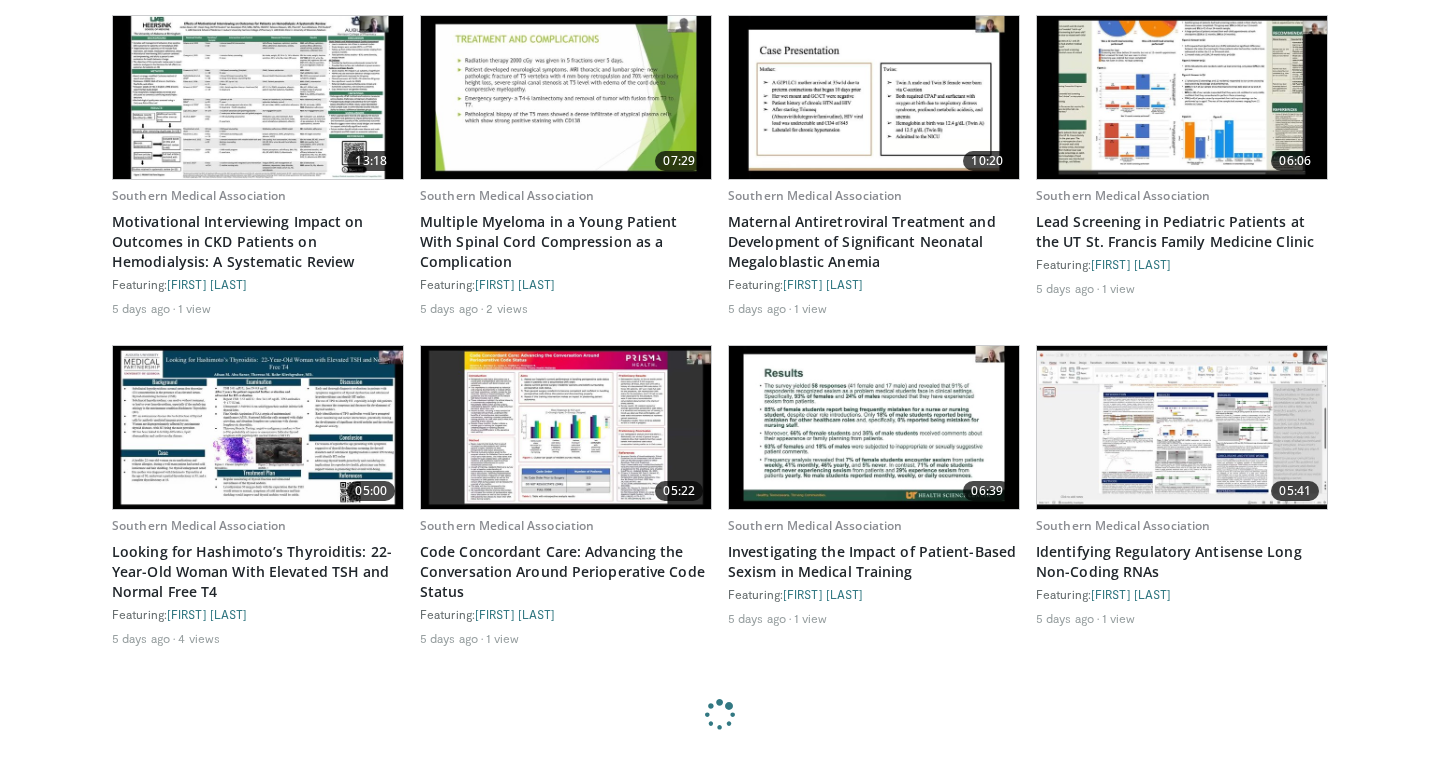 scroll, scrollTop: 3782, scrollLeft: 0, axis: vertical 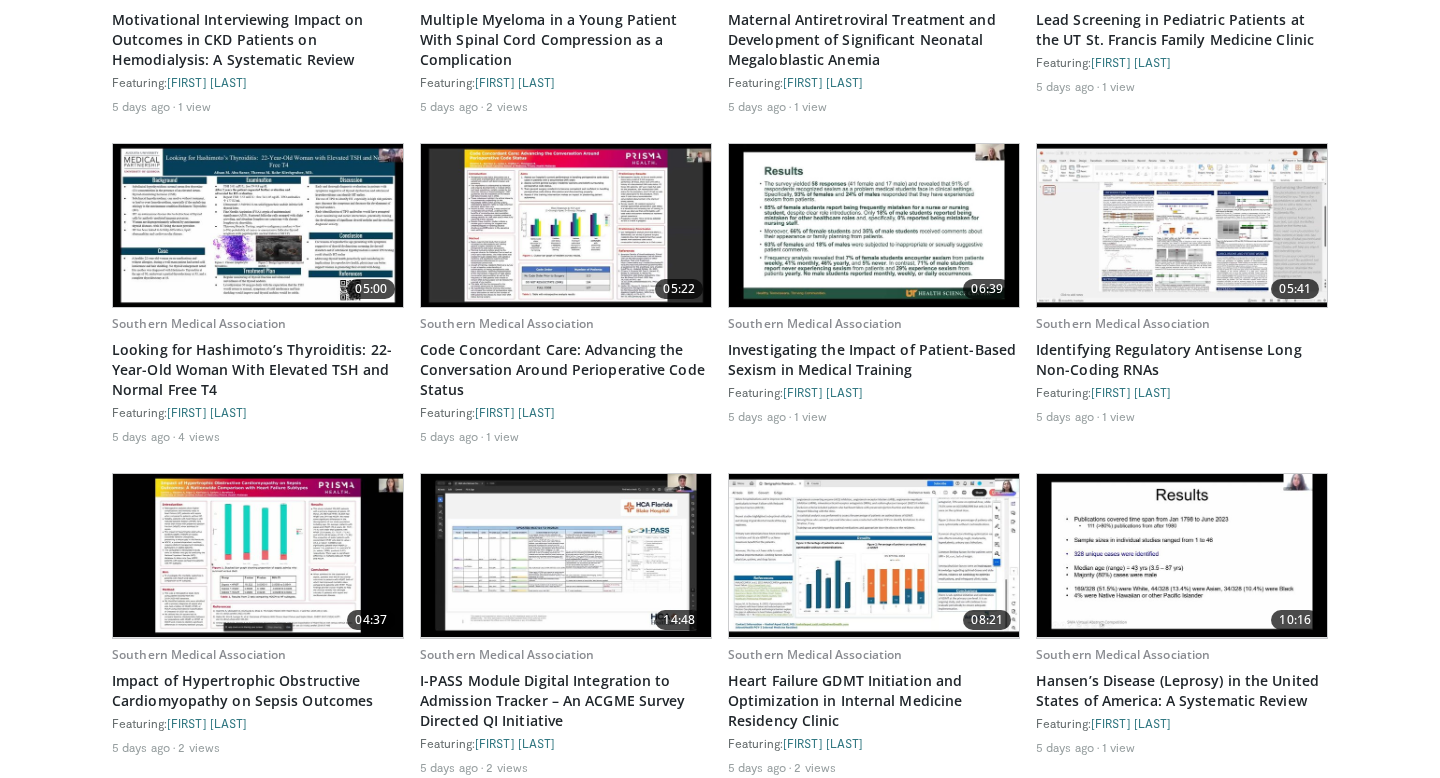 click on "Specialties
Adult & Family Medicine
Allergy, Asthma, Immunology
Anesthesiology
Cardiology
Dental
Dermatology
Endocrinology
Gastroenterology & Hepatology
General Surgery
Hematology & Oncology
Infectious Disease
Nephrology
Neurology
Neurosurgery
Obstetrics & Gynecology
Ophthalmology
Oral Maxillofacial
Orthopaedics
Otolaryngology
Pediatrics
Plastic Surgery
Podiatry
Psychiatry
Pulmonology
Radiation Oncology
Radiology
Rheumatology
Urology" at bounding box center (720, -999) 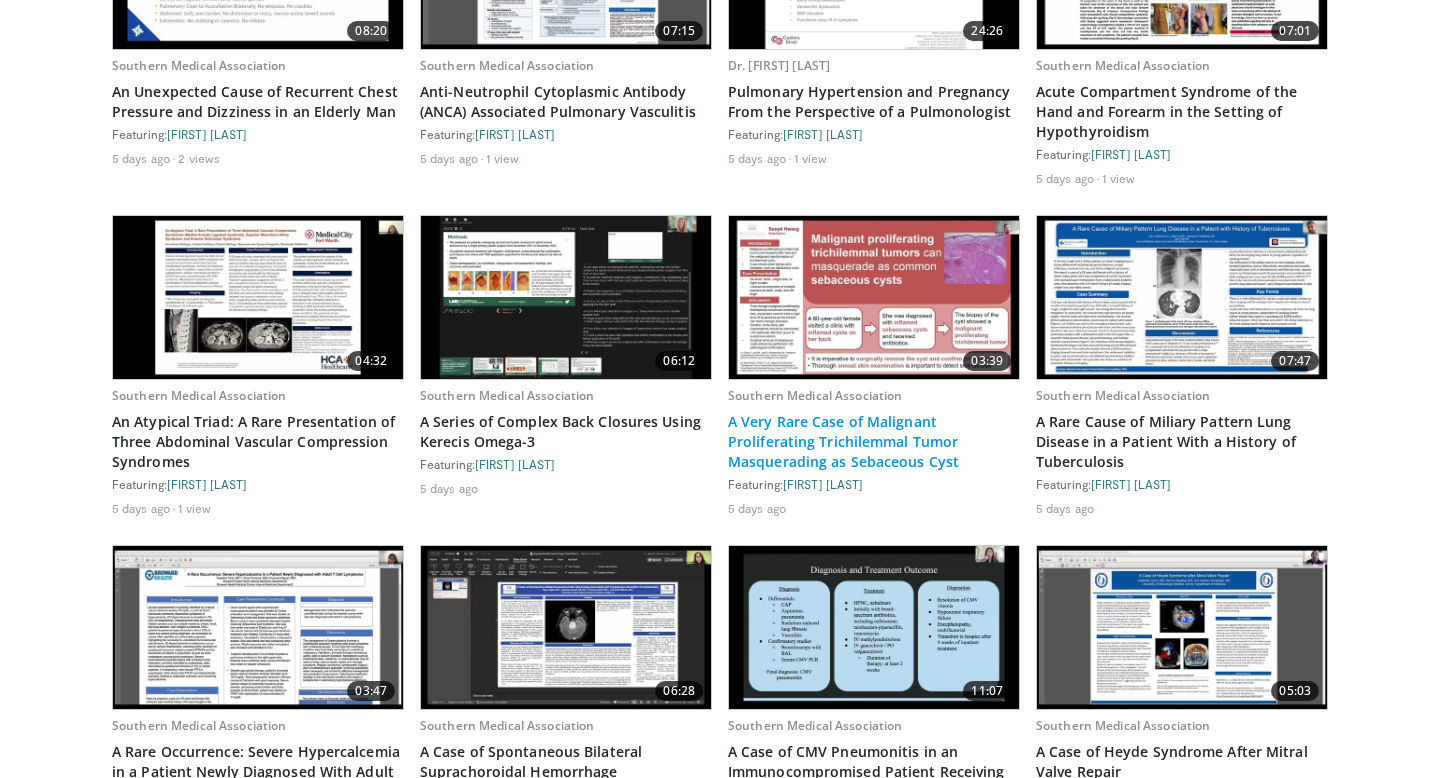 scroll, scrollTop: 6753, scrollLeft: 0, axis: vertical 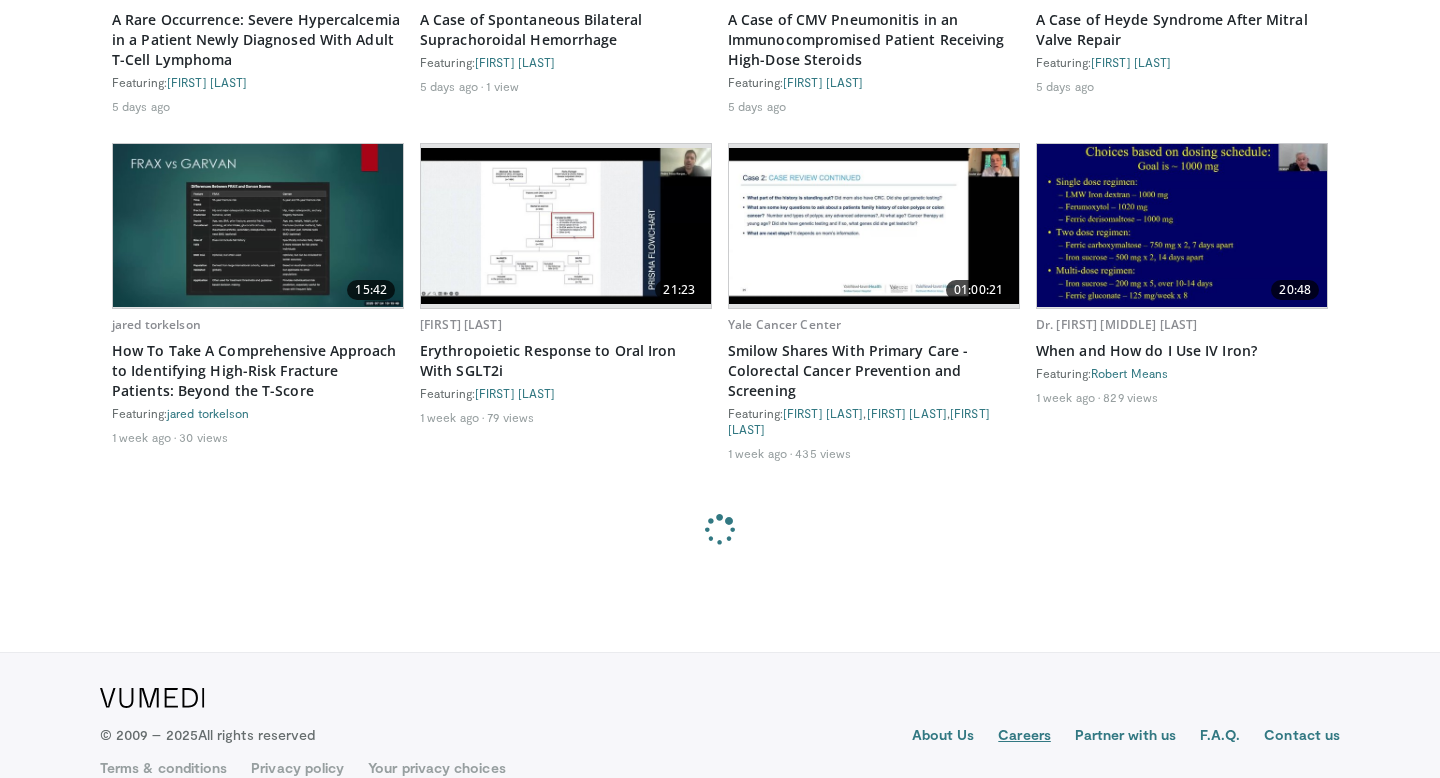 click on "Careers" at bounding box center [1024, 737] 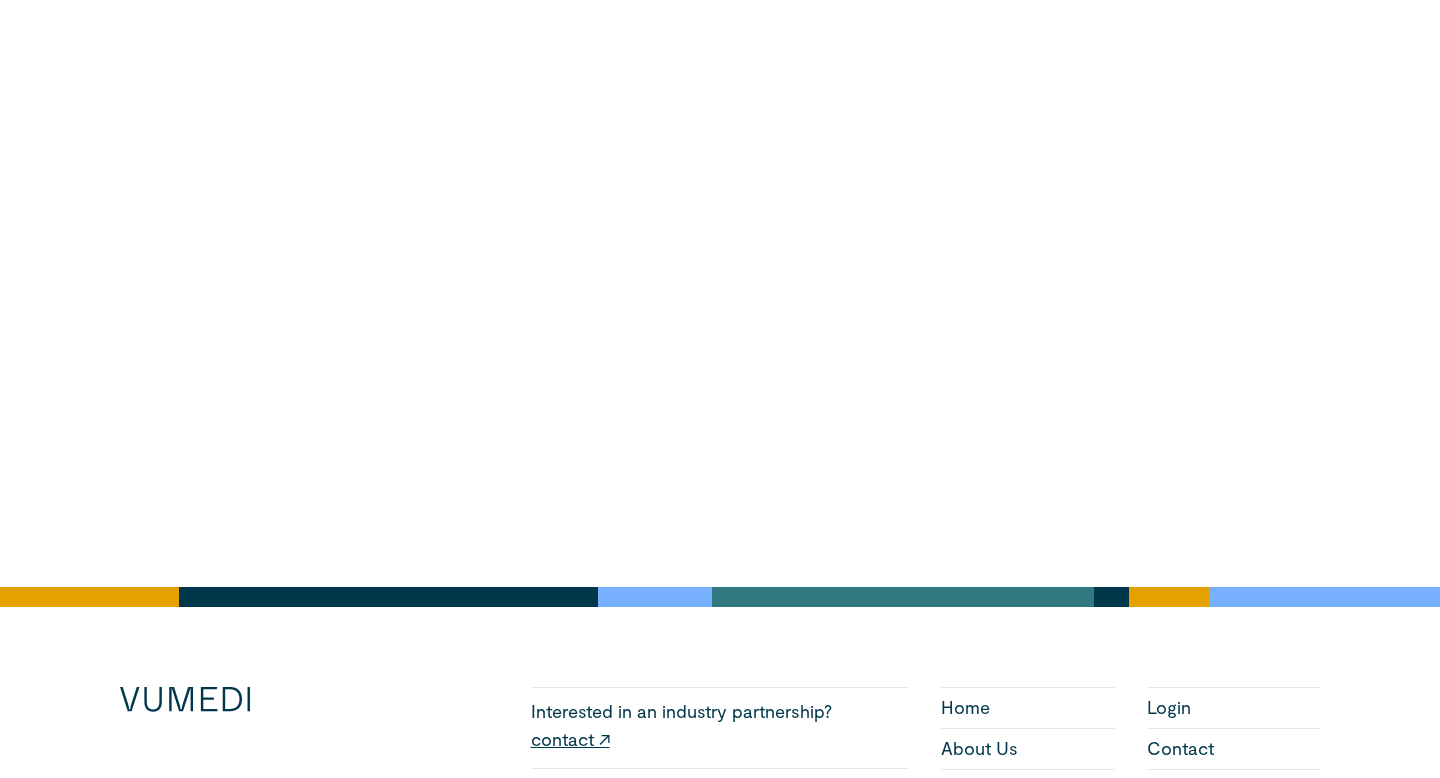 scroll, scrollTop: 2052, scrollLeft: 0, axis: vertical 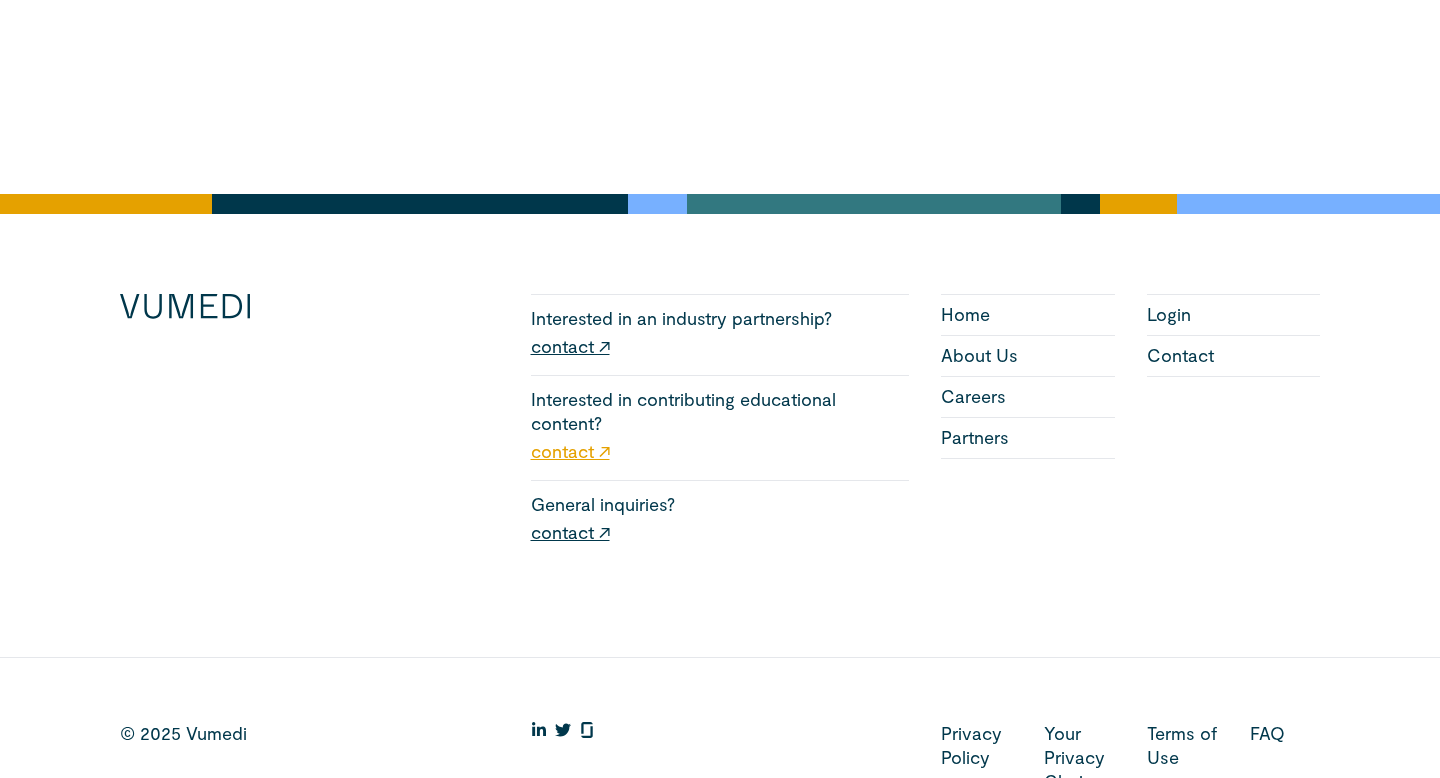 click on "contact ↗" at bounding box center [570, 451] 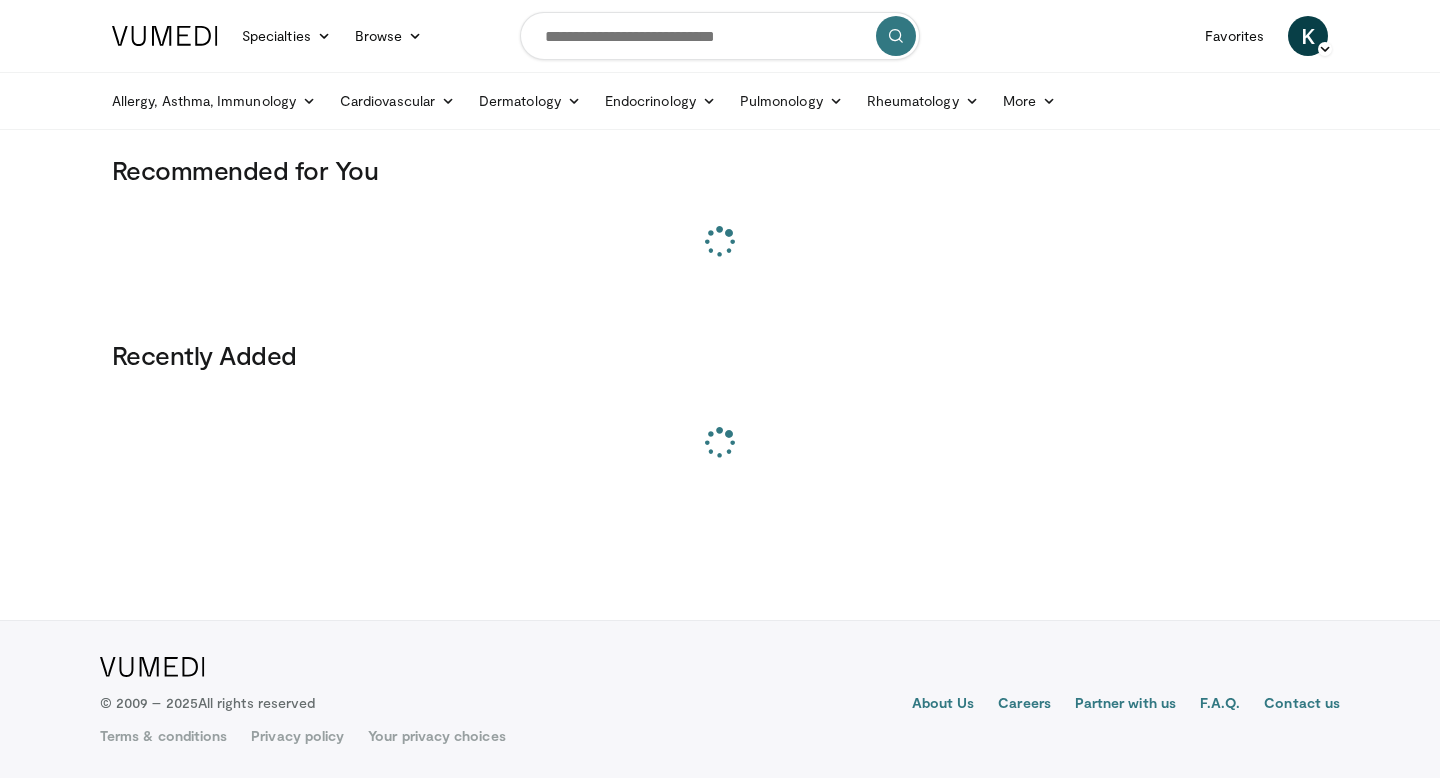 scroll, scrollTop: 0, scrollLeft: 0, axis: both 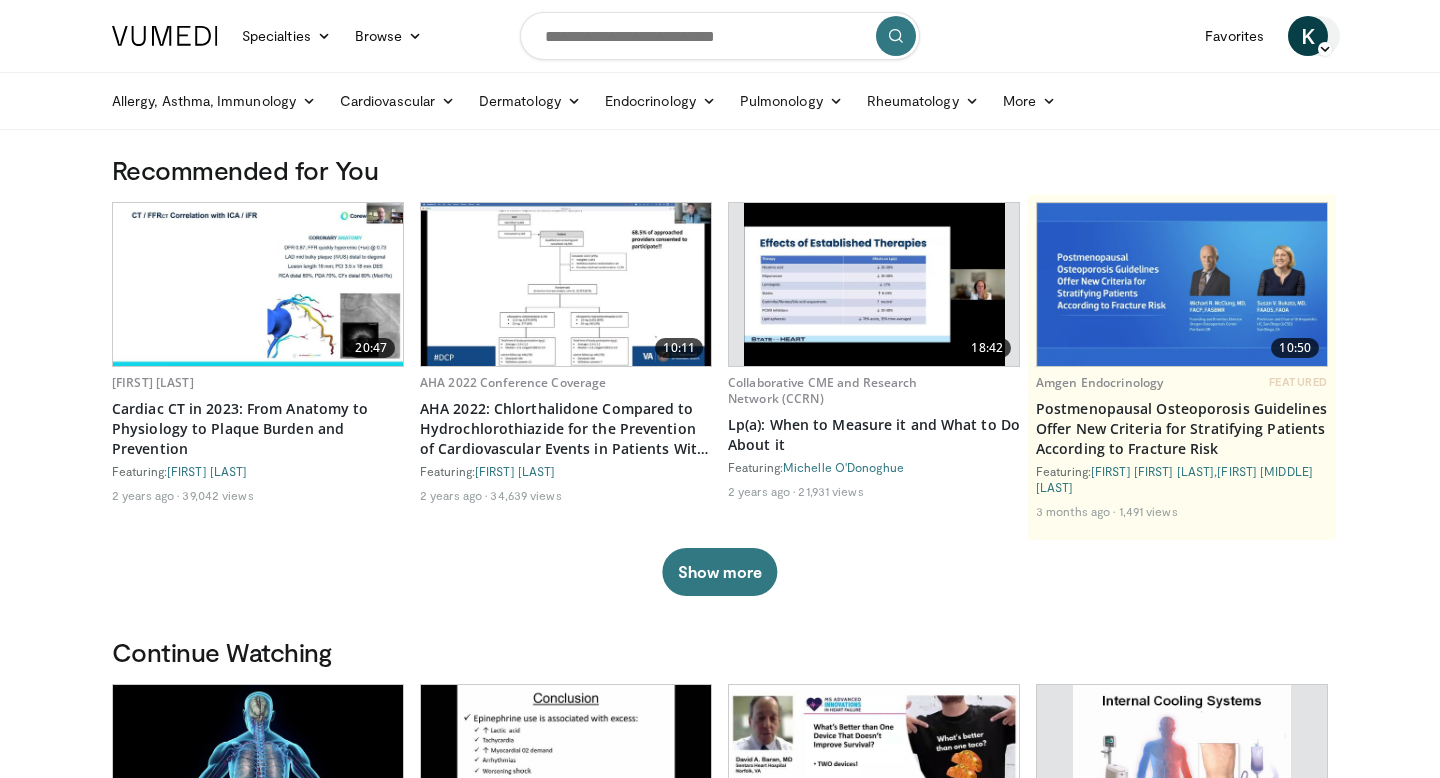 click at bounding box center (1325, 49) 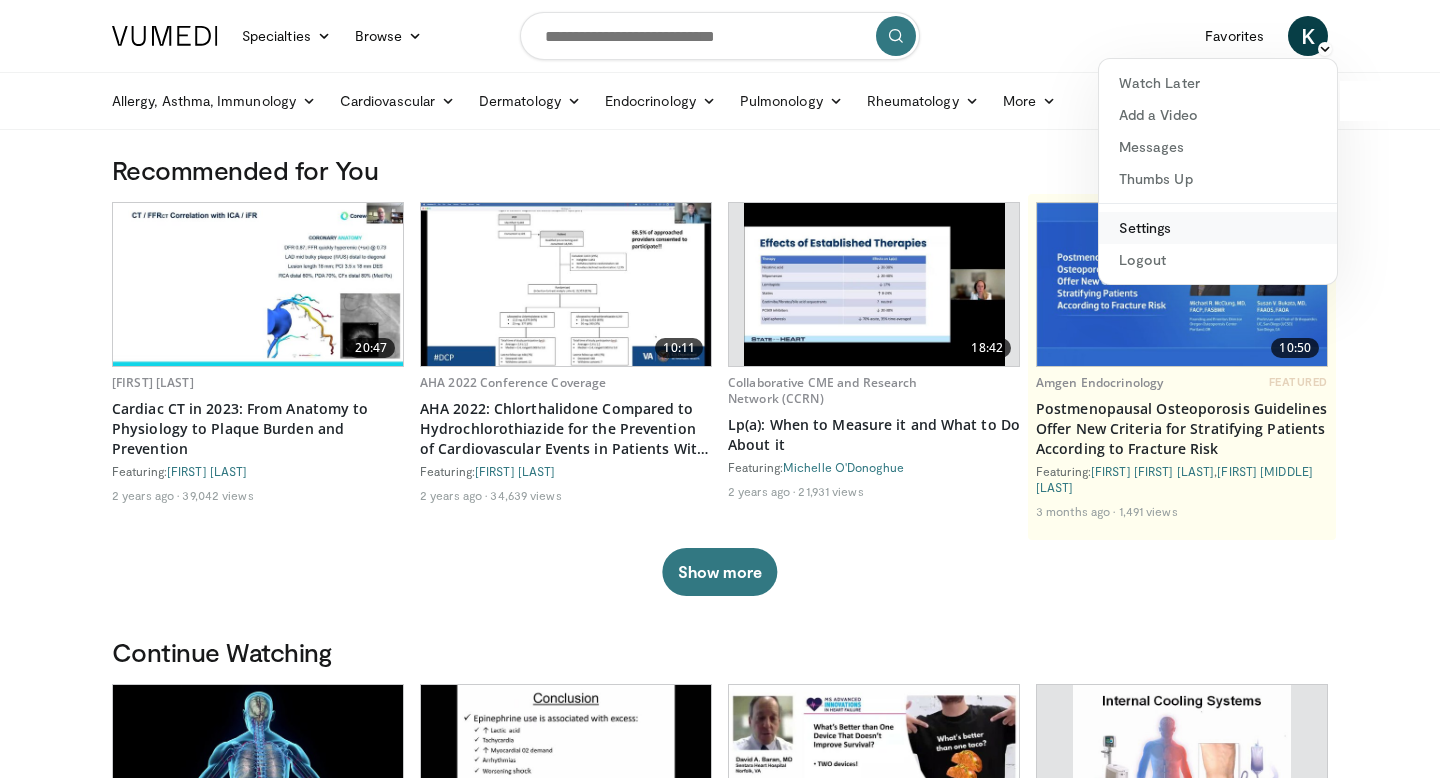 click on "Settings" at bounding box center [1218, 228] 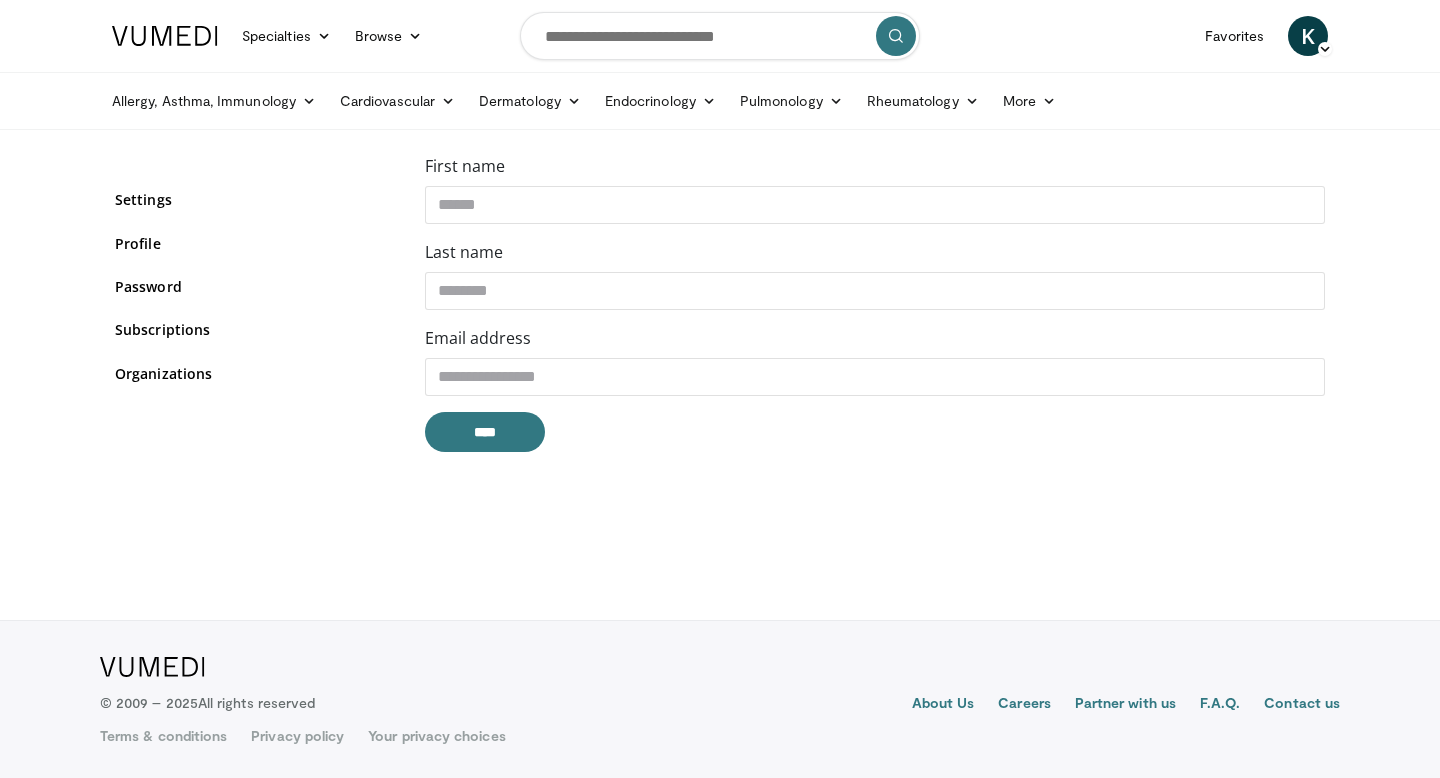 scroll, scrollTop: 0, scrollLeft: 0, axis: both 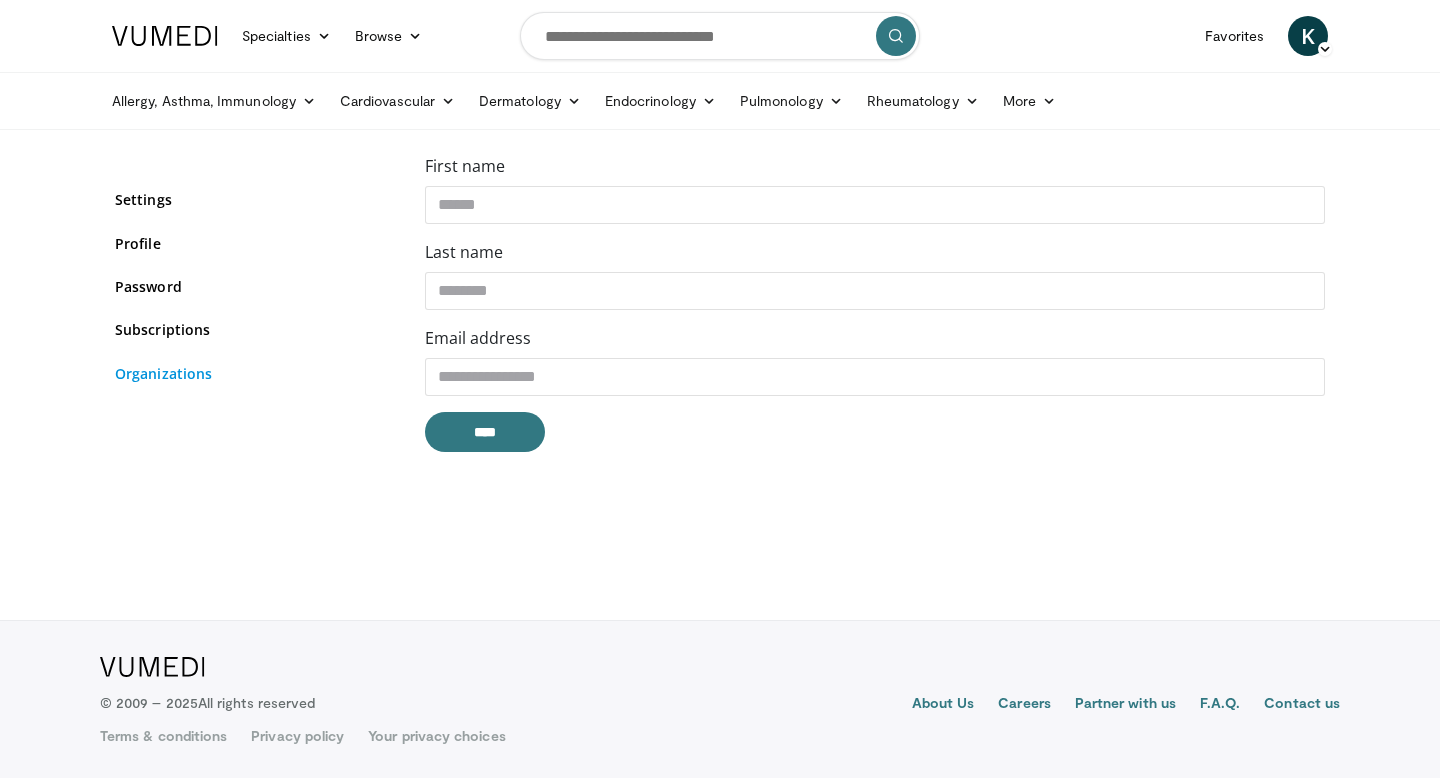 click on "Organizations" at bounding box center [255, 373] 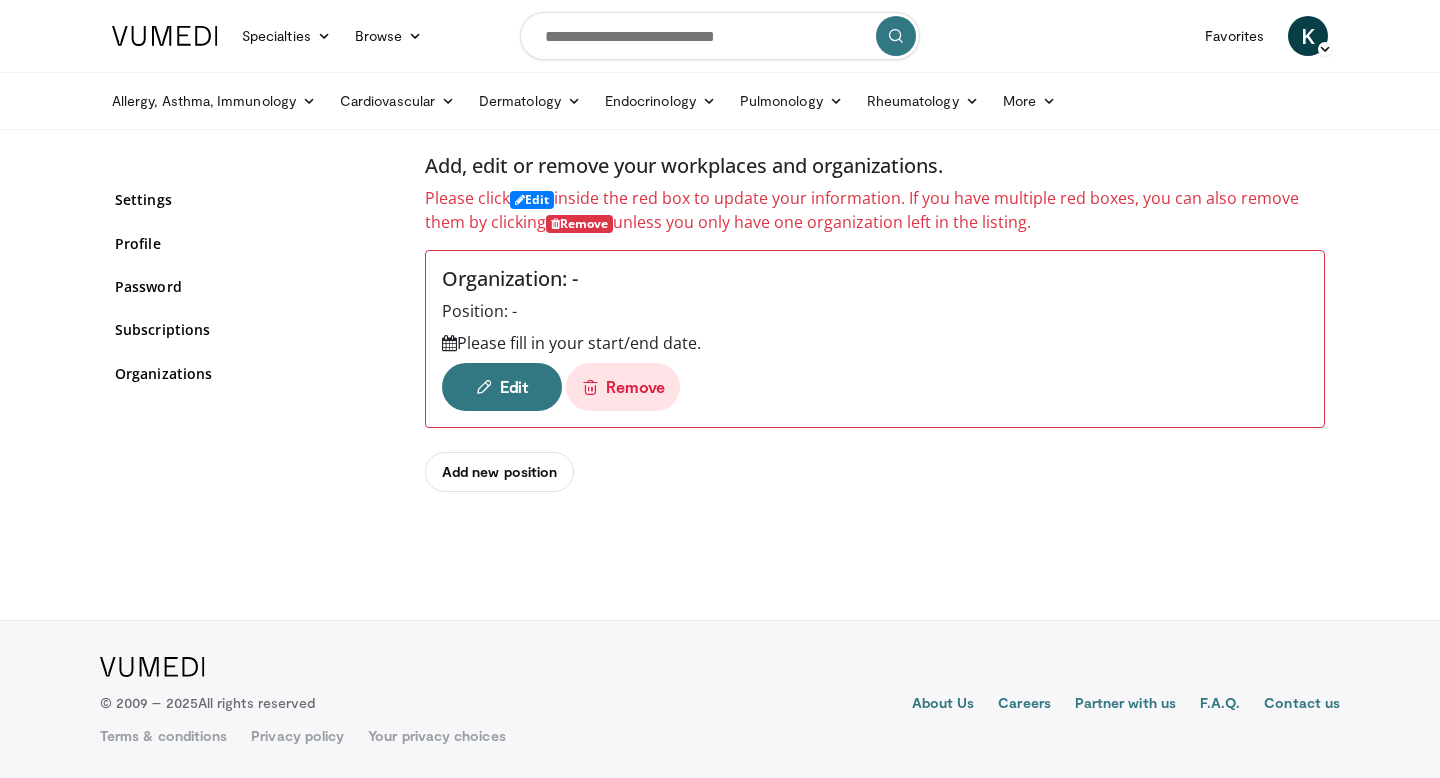 scroll, scrollTop: 0, scrollLeft: 0, axis: both 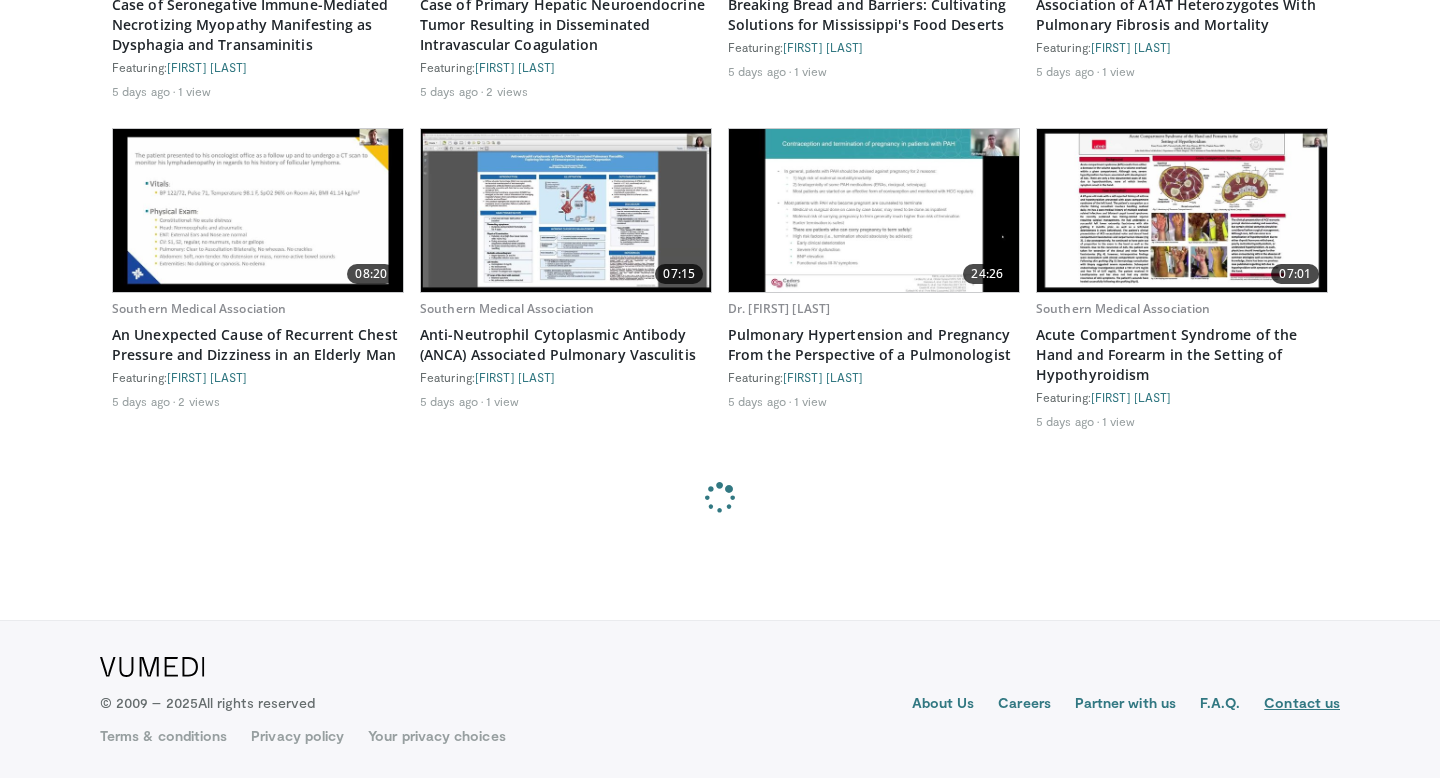 click on "Contact us" at bounding box center (1302, 705) 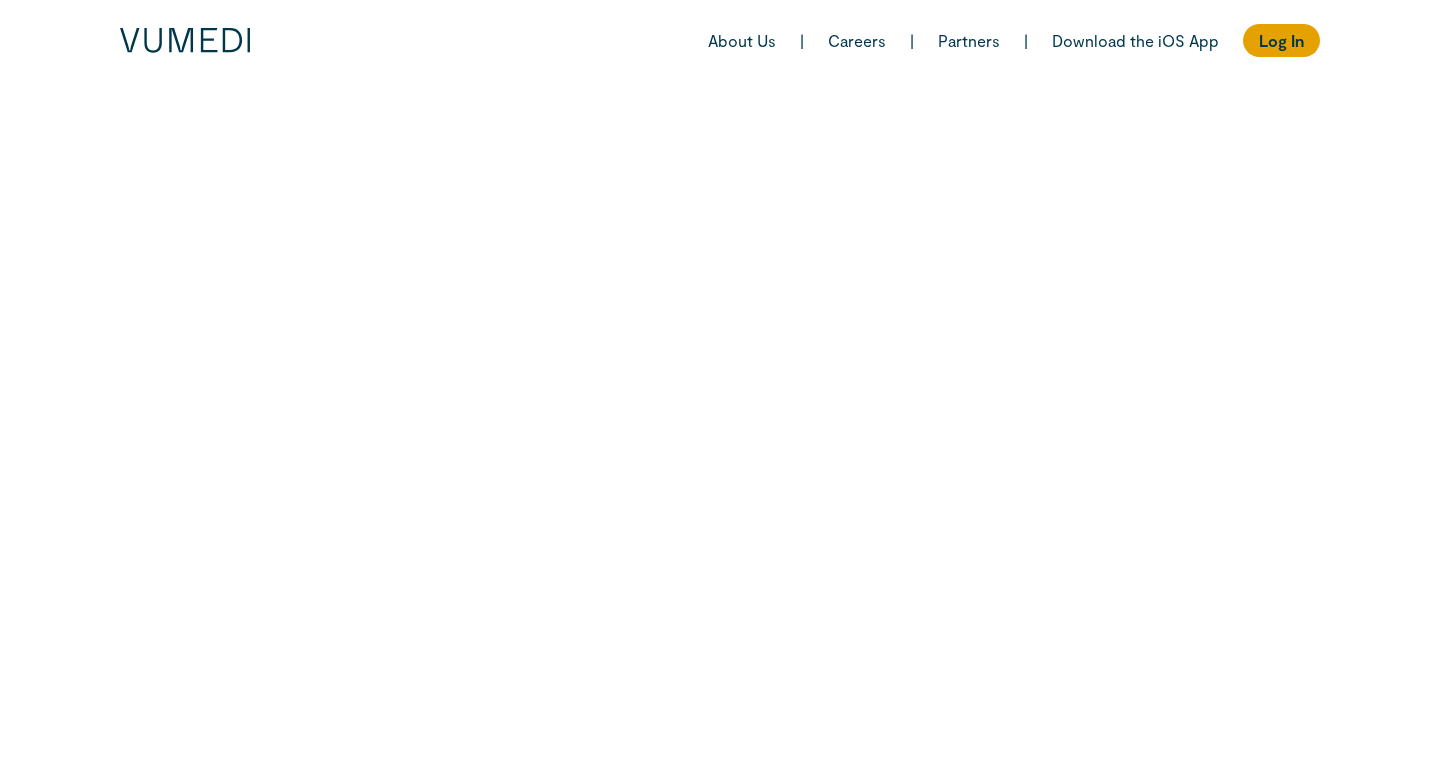 scroll, scrollTop: 0, scrollLeft: 0, axis: both 